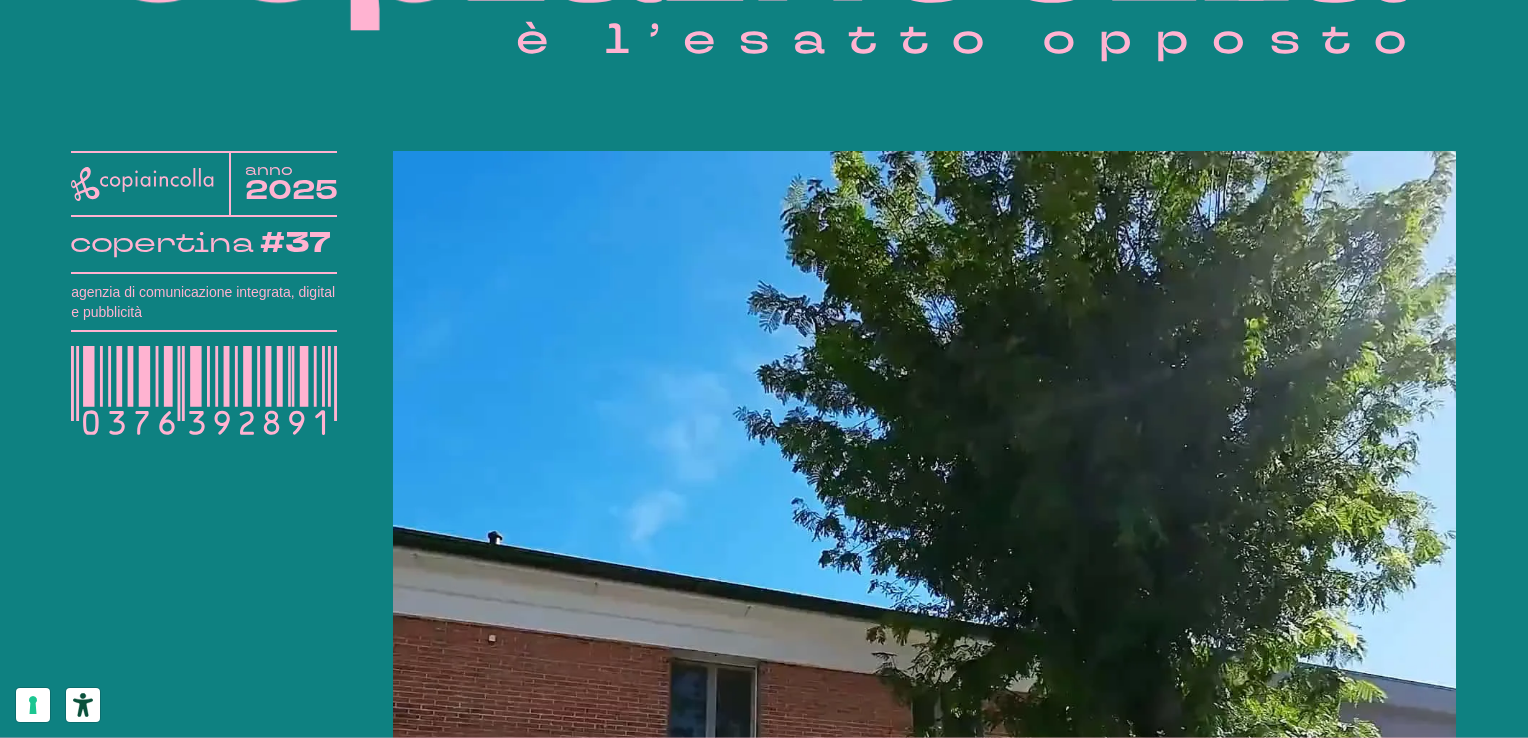 scroll, scrollTop: 348, scrollLeft: 0, axis: vertical 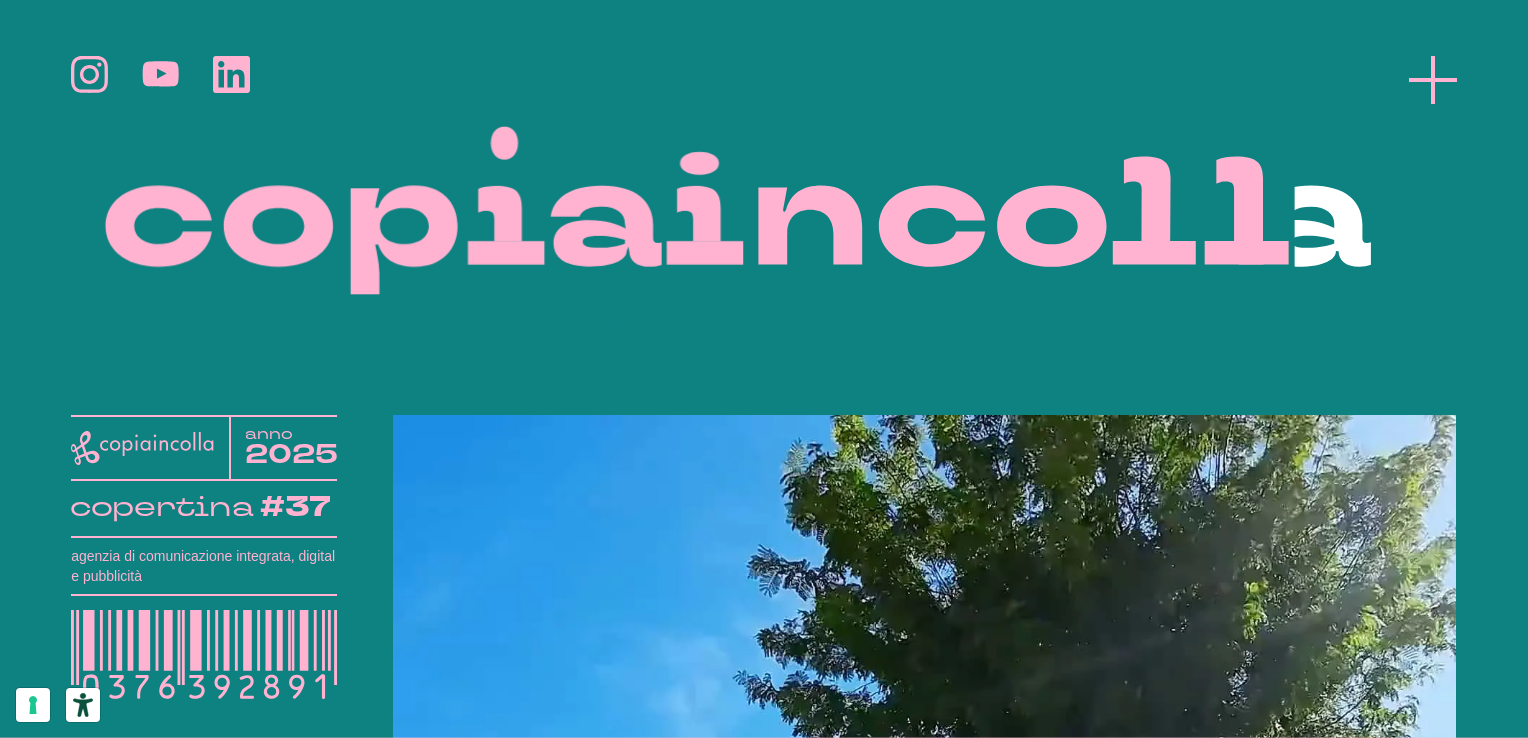 click at bounding box center (1433, 80) 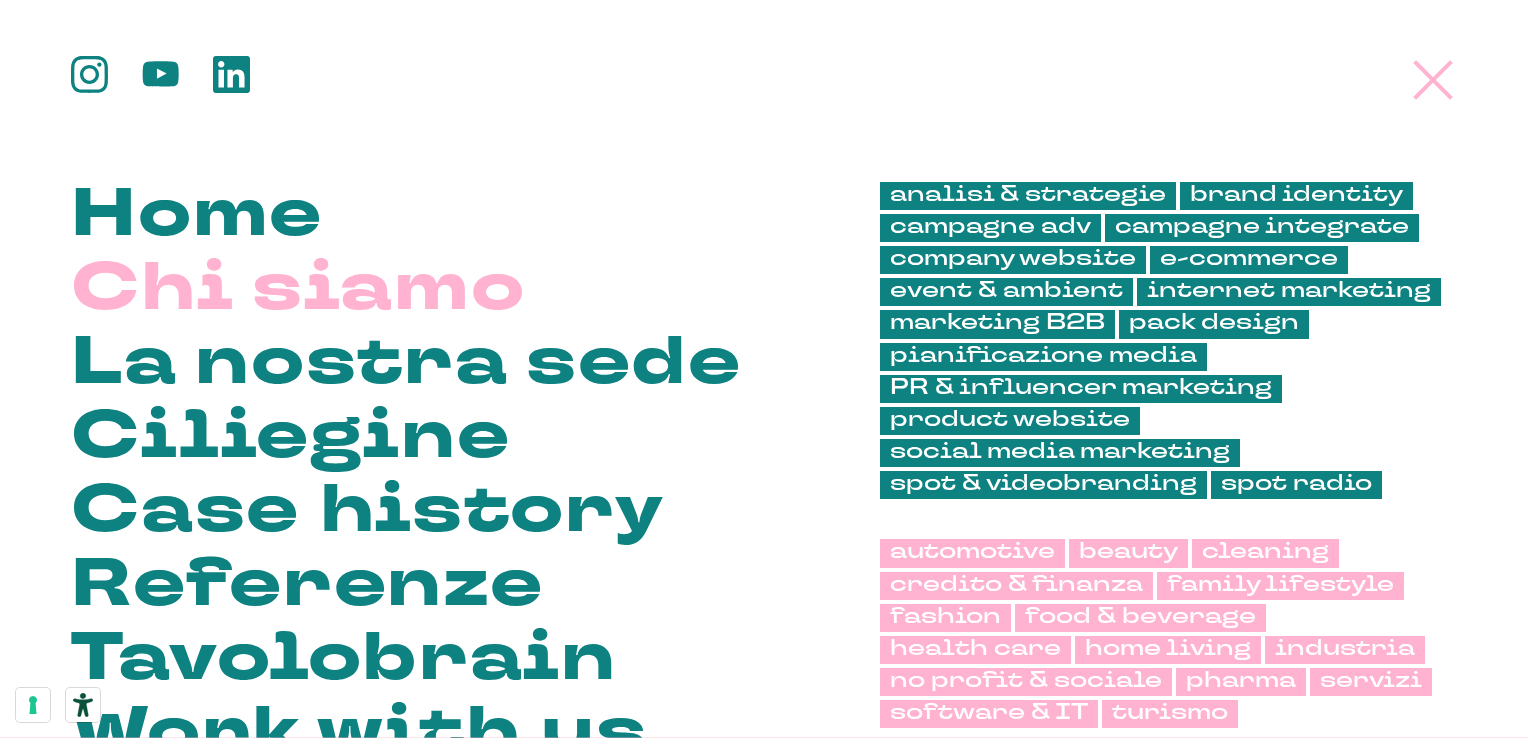click on "Chi siamo" at bounding box center (298, 293) 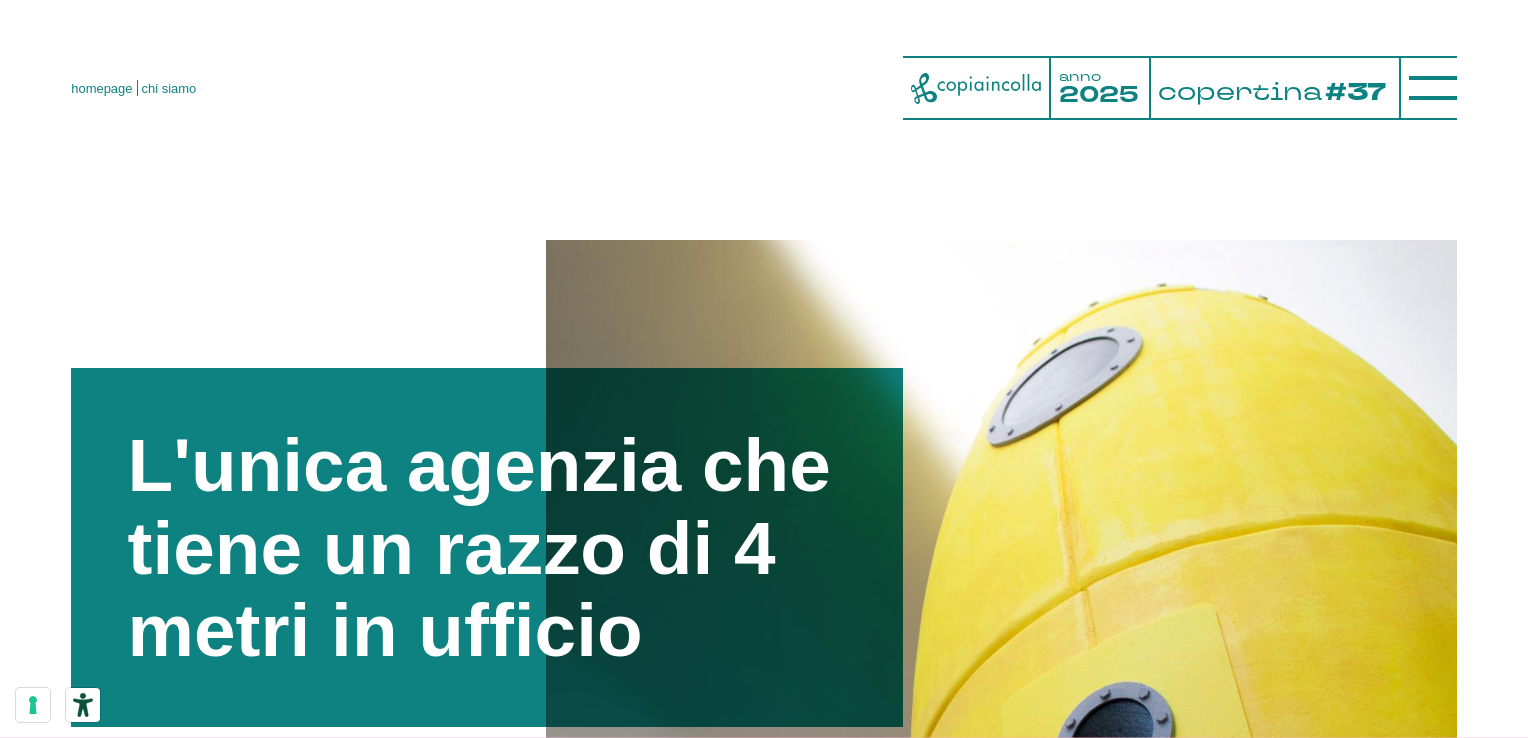 scroll, scrollTop: 0, scrollLeft: 0, axis: both 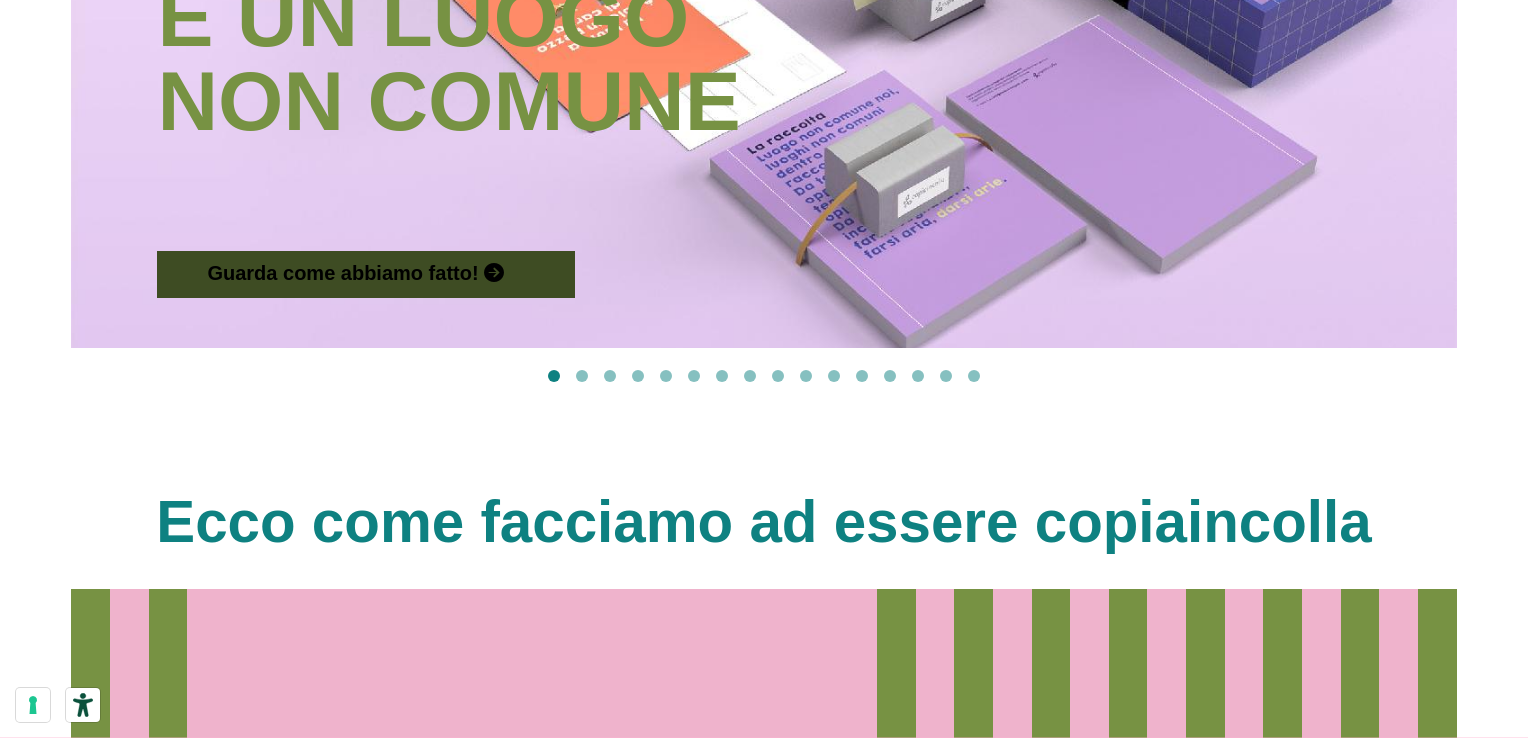 click on "Guarda come abbiamo fatto!" at bounding box center (380, 273) 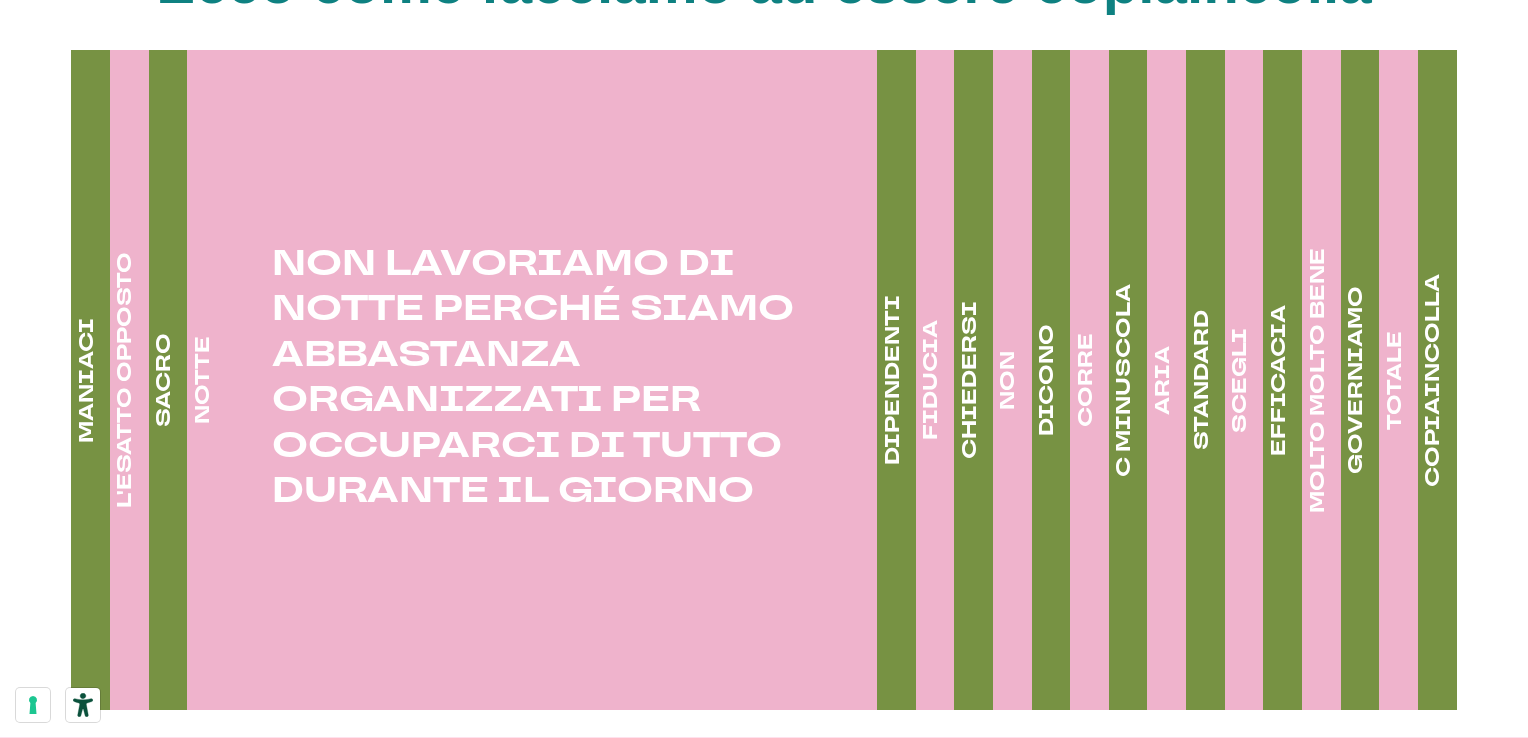 scroll, scrollTop: 2992, scrollLeft: 0, axis: vertical 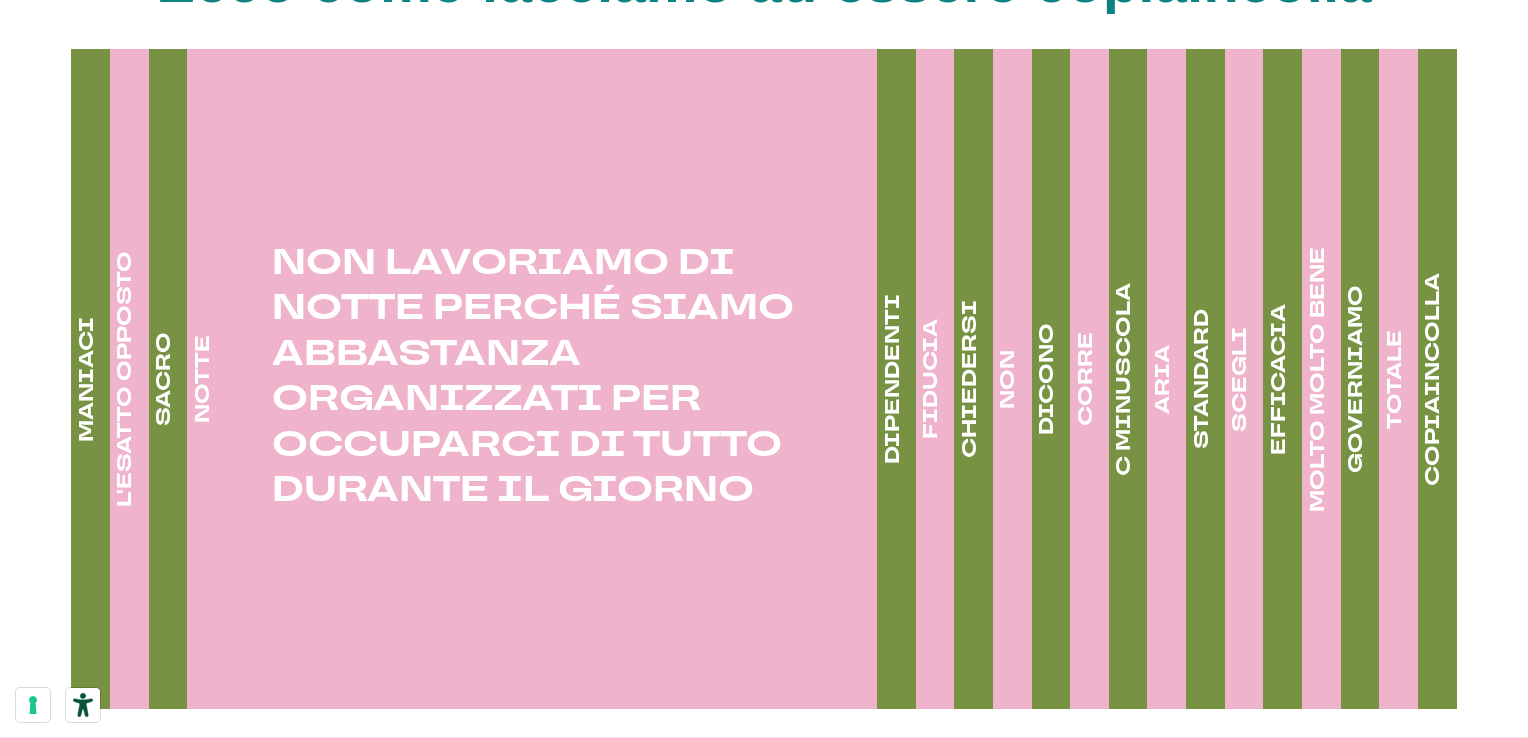 click on "DIPENDENTI" at bounding box center [87, 379] 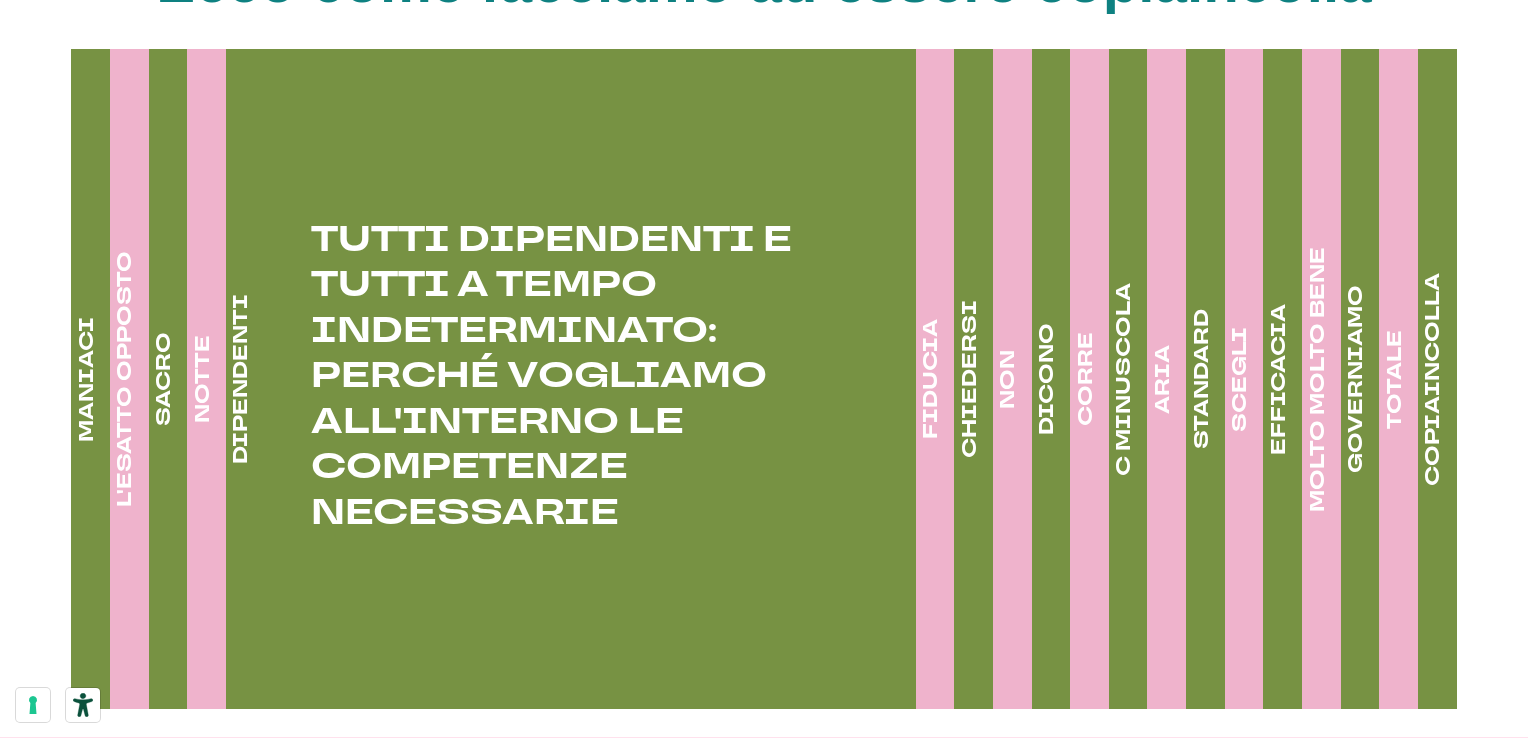 click on "FIDUCIA" at bounding box center (87, 379) 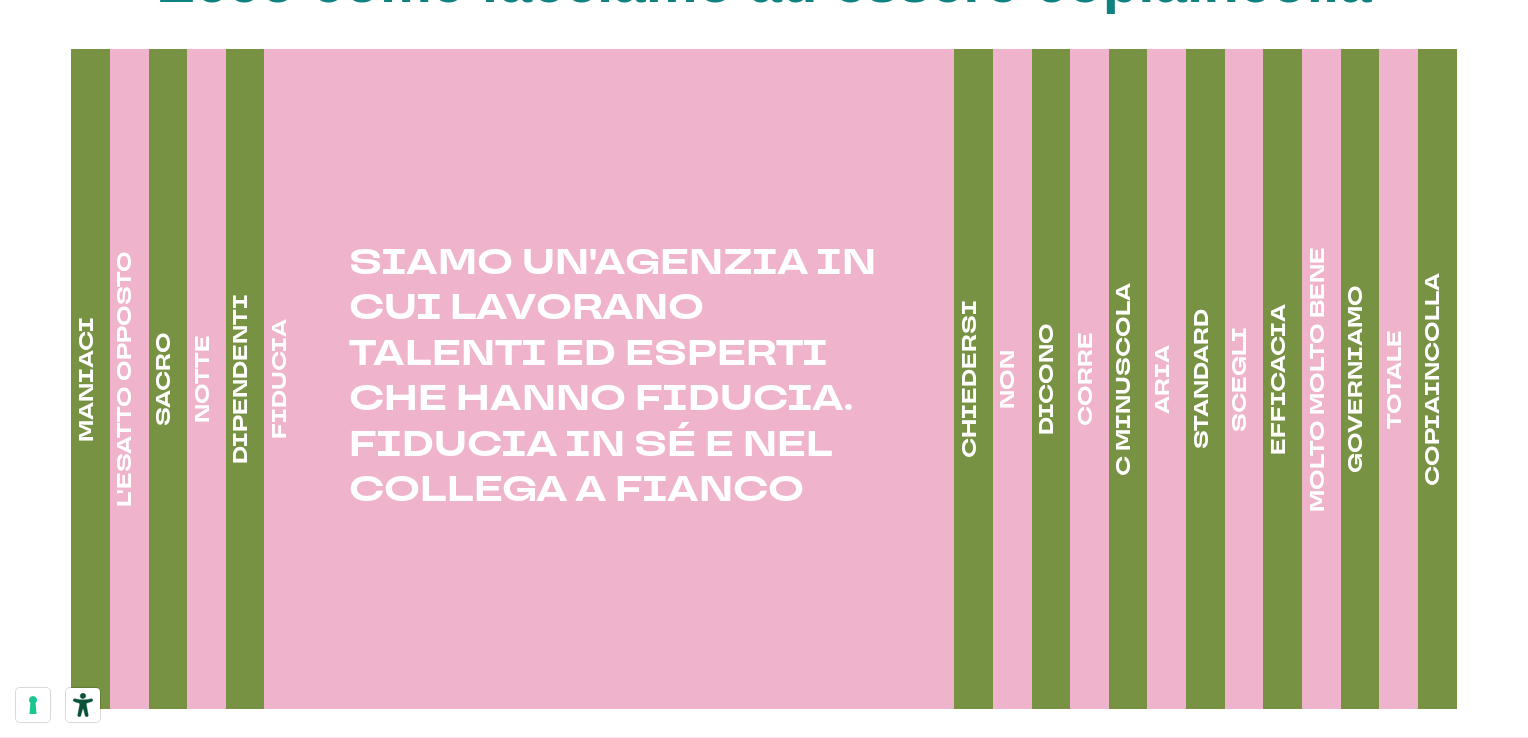 click on "CHIEDERSI" at bounding box center (87, 379) 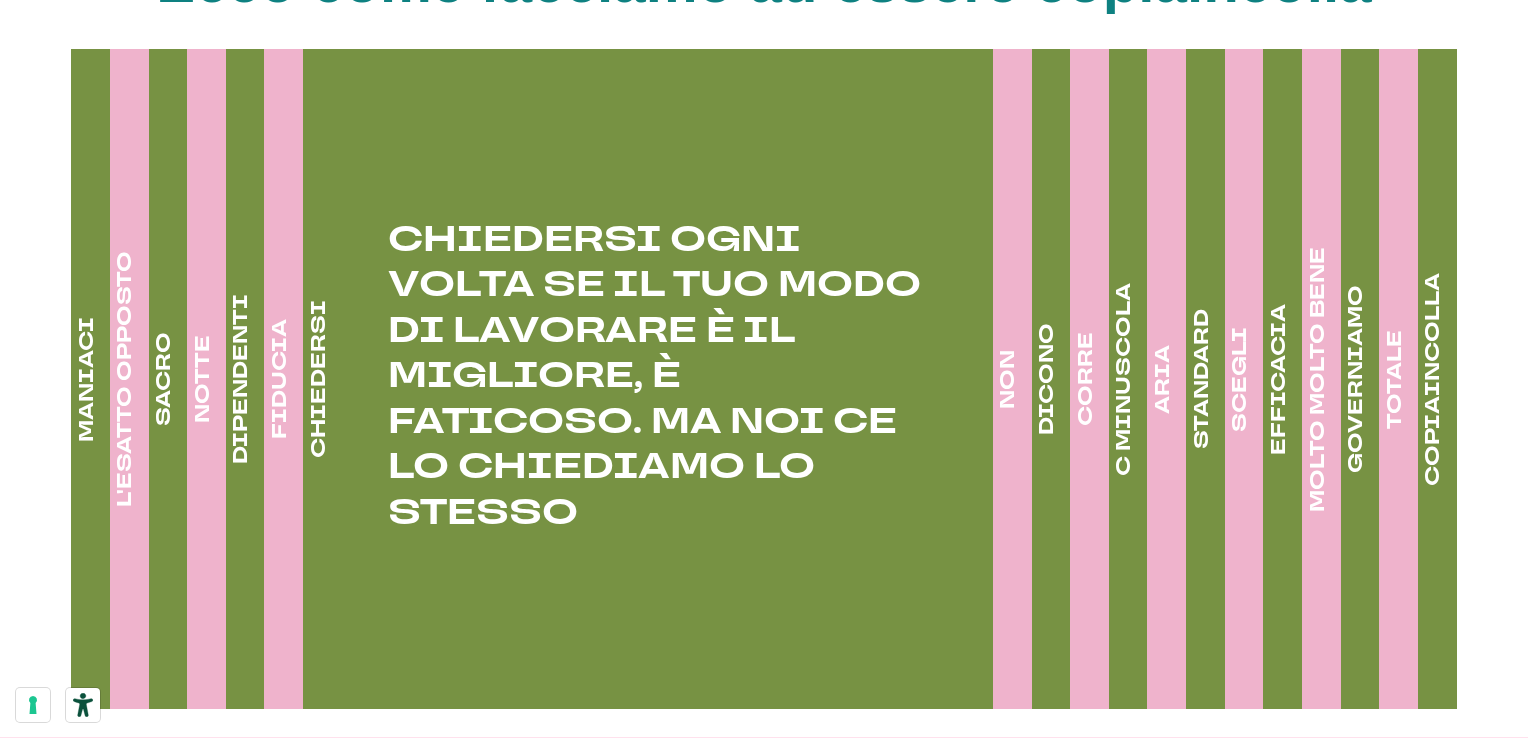 click on "NON" at bounding box center [87, 379] 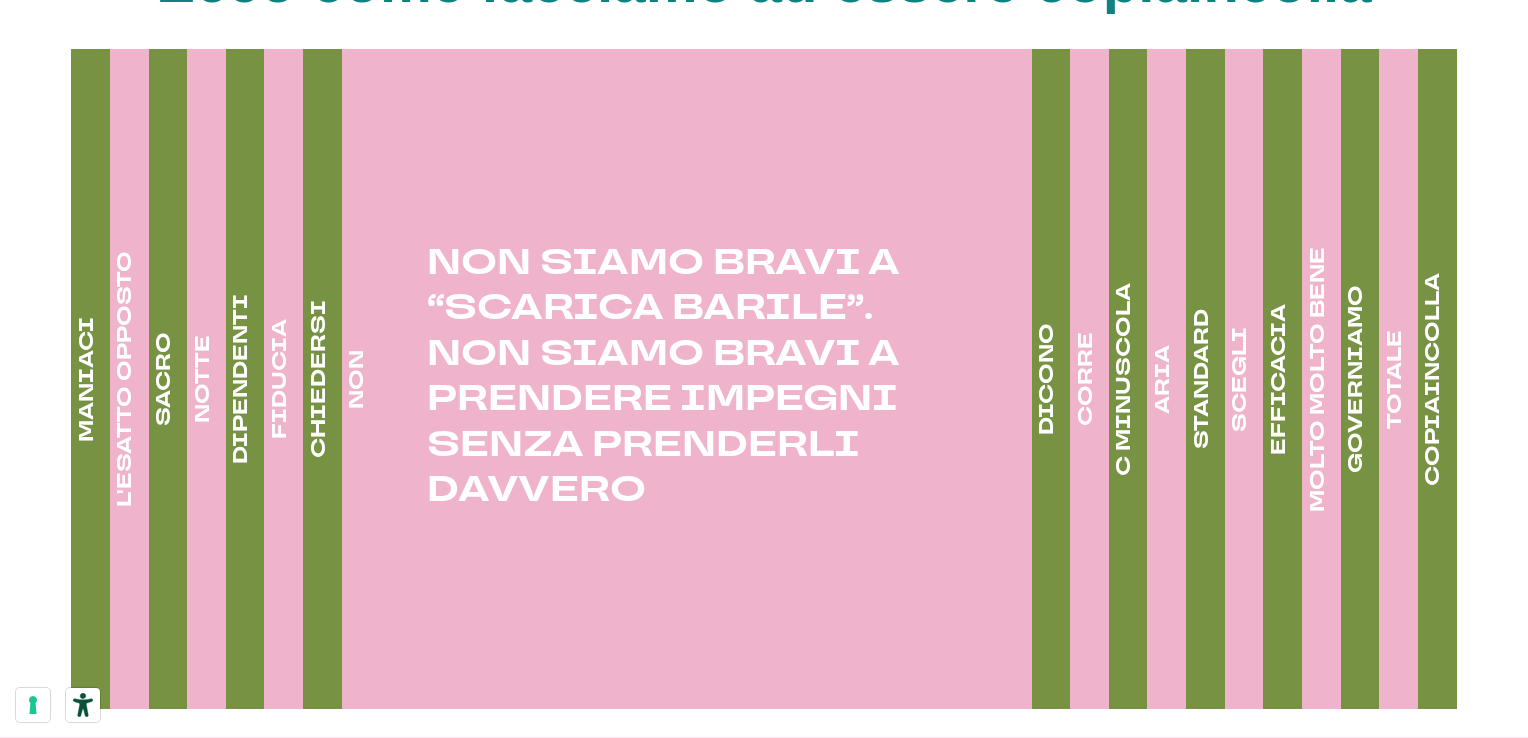 click on "DICONO" at bounding box center [87, 379] 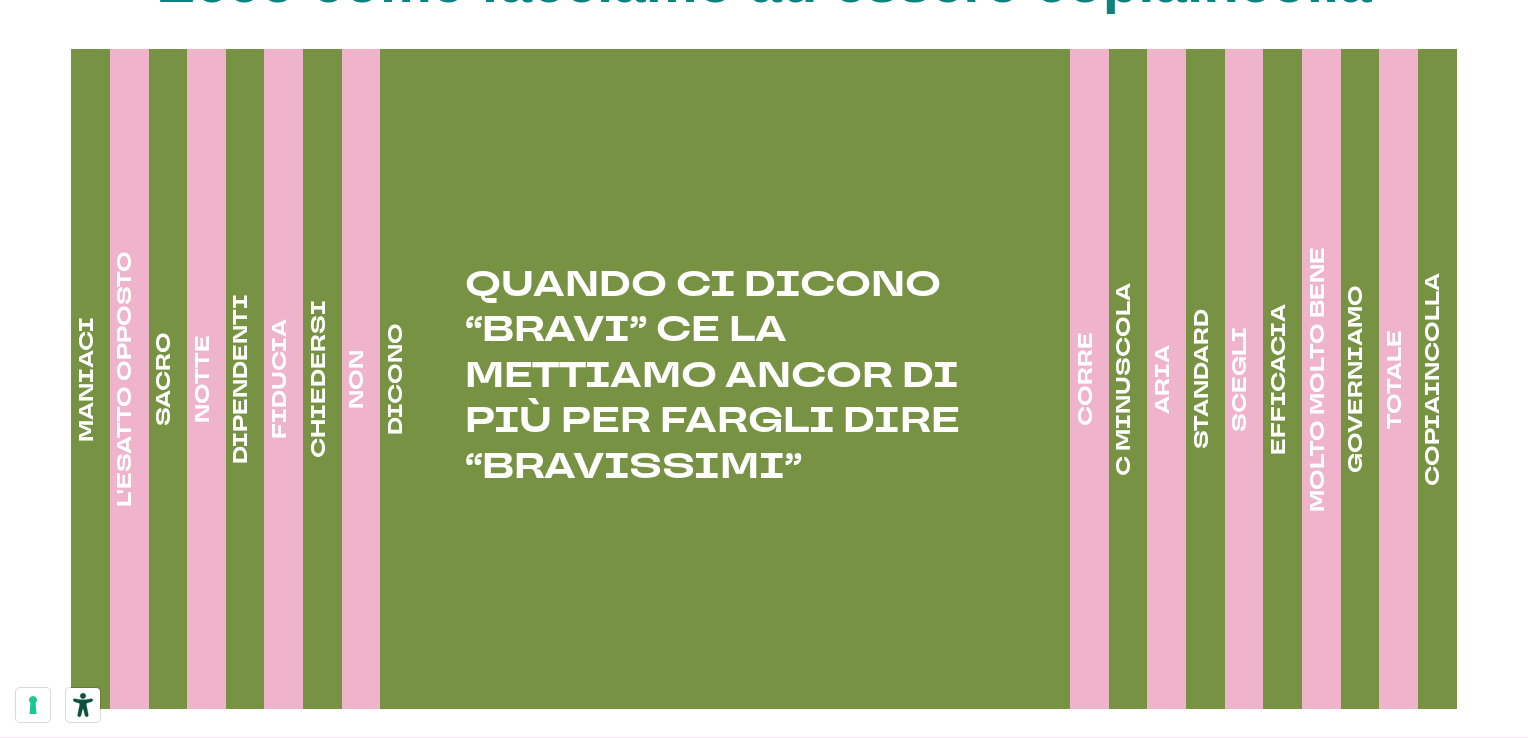 click on "CORRE" at bounding box center (87, 379) 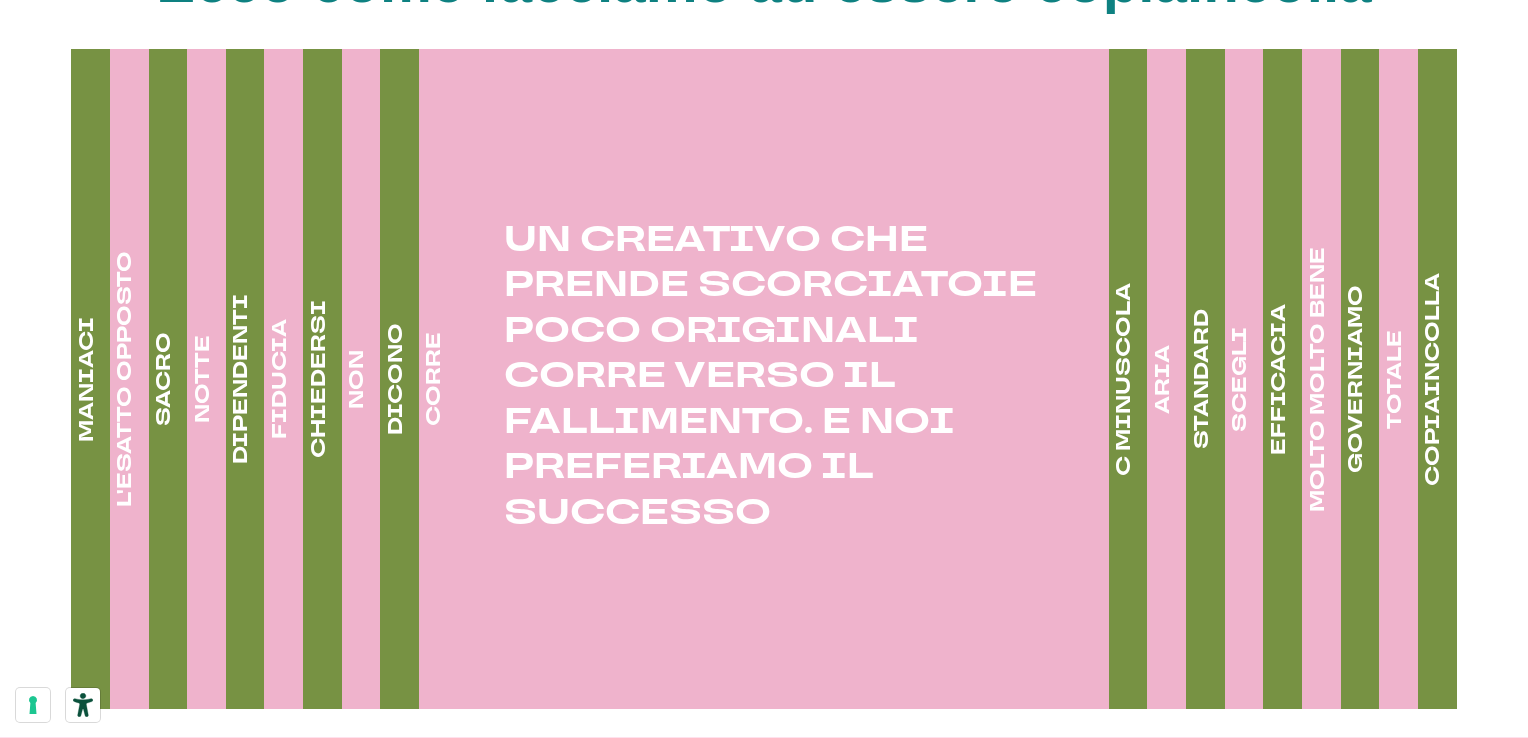 click on "C MINUSCOLA" at bounding box center [87, 379] 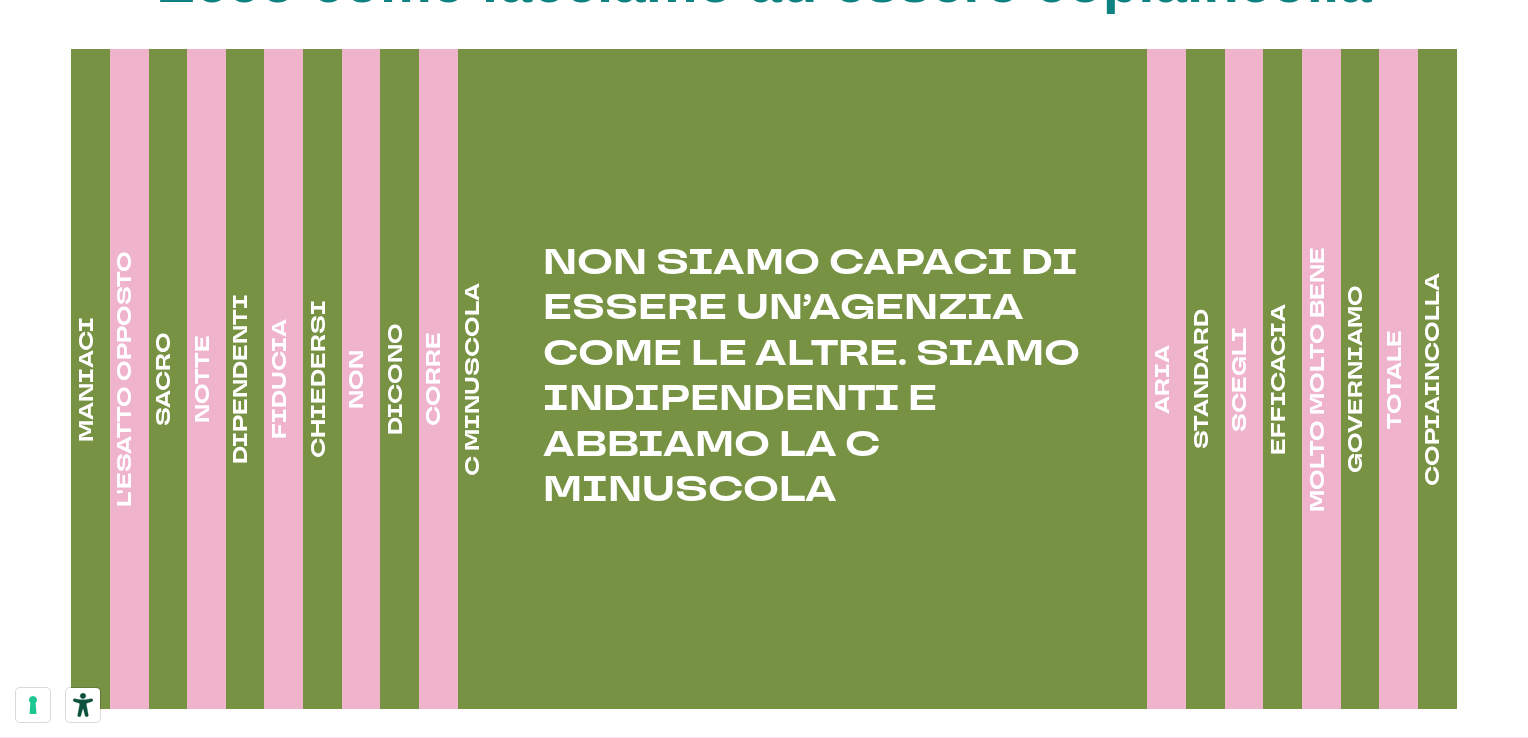 click on "ARIA" at bounding box center (87, 379) 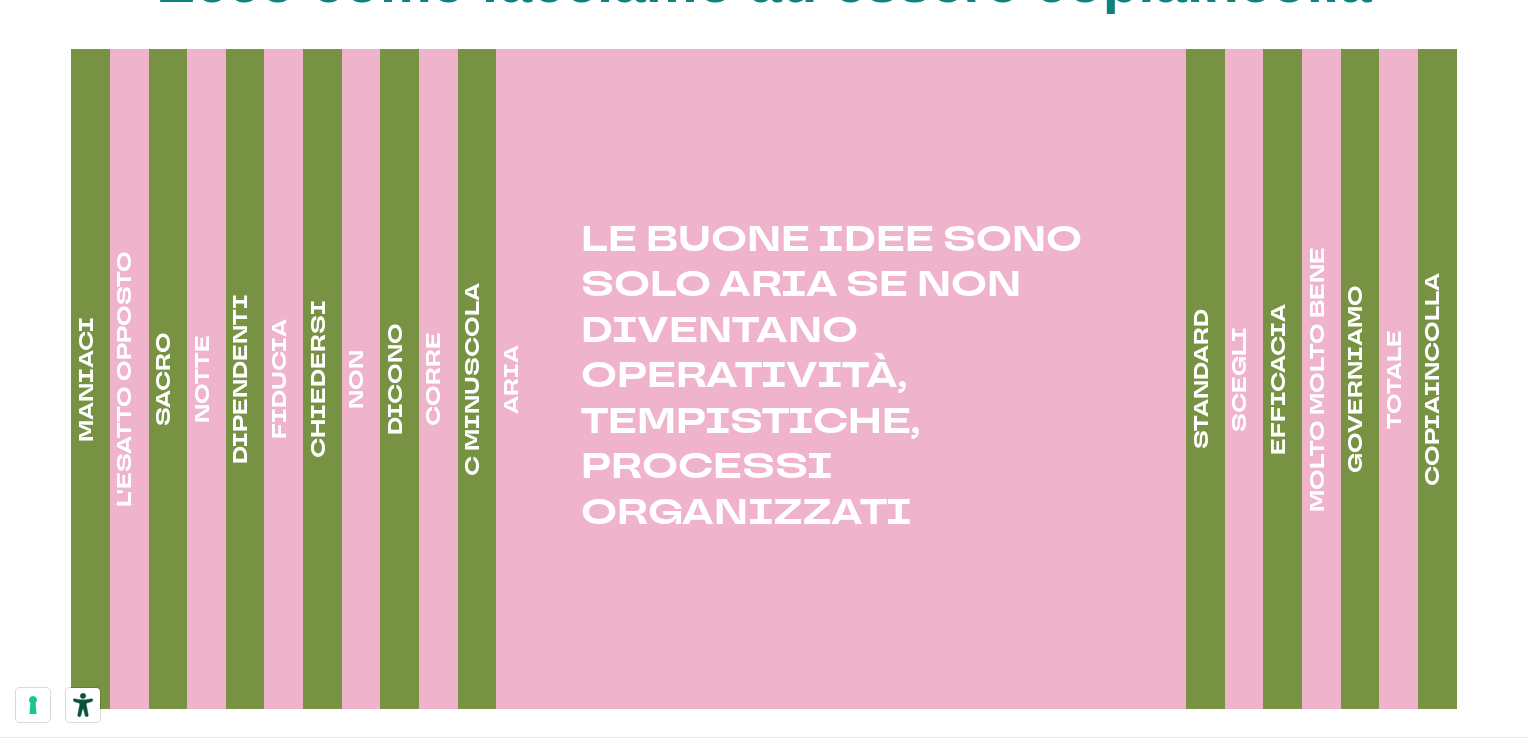 click on "STANDARD" at bounding box center (87, 379) 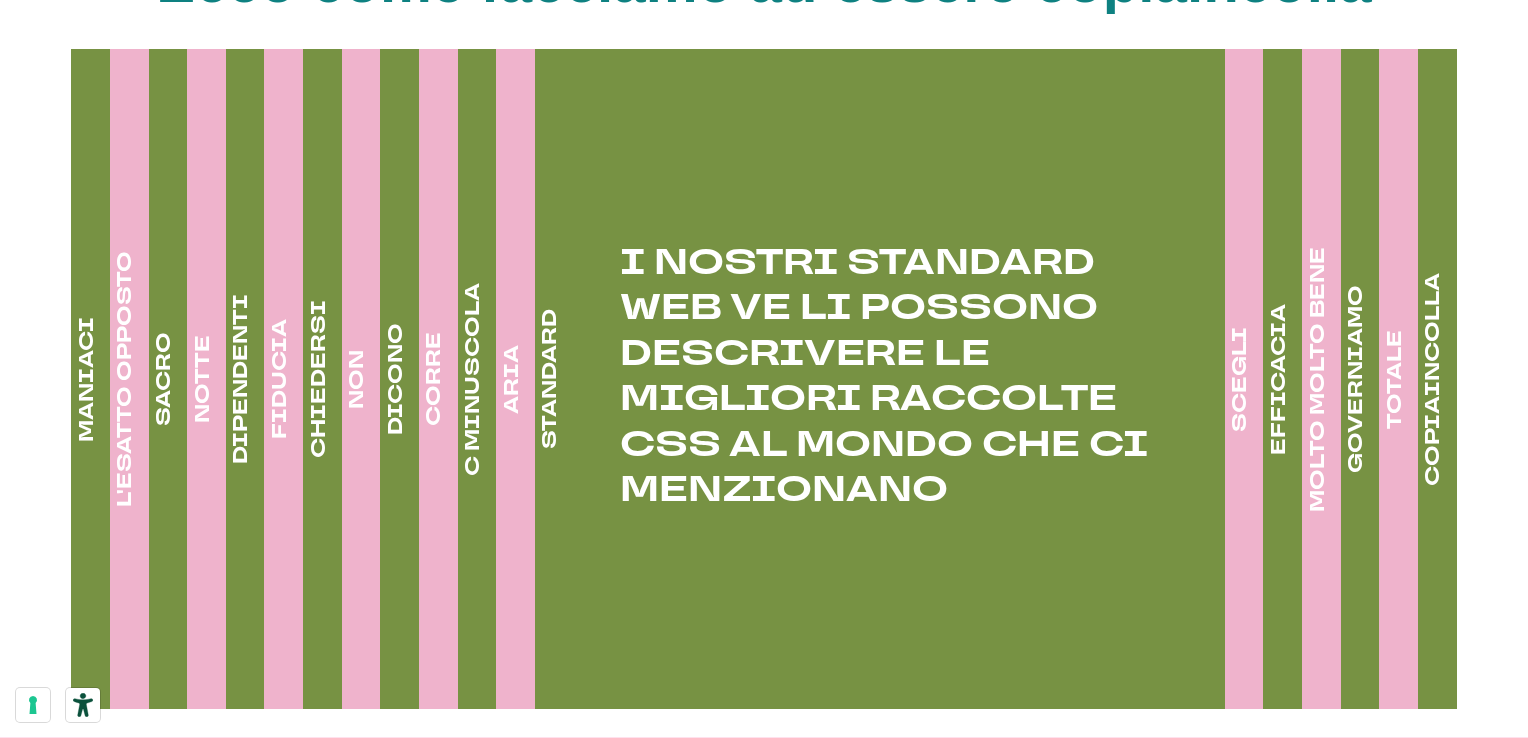 click on "SCEGLI" at bounding box center (87, 379) 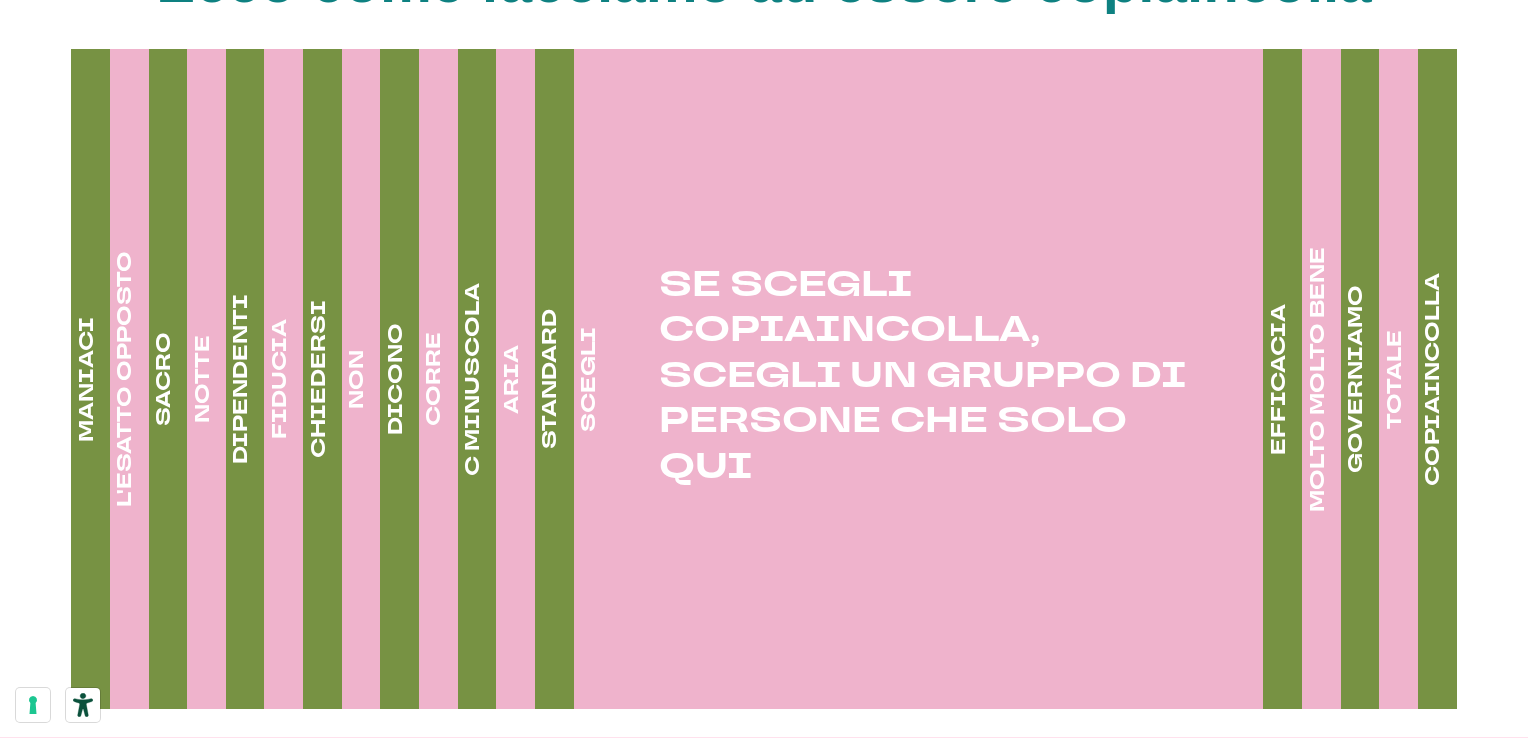 click on "EFFICACIA" at bounding box center [87, 379] 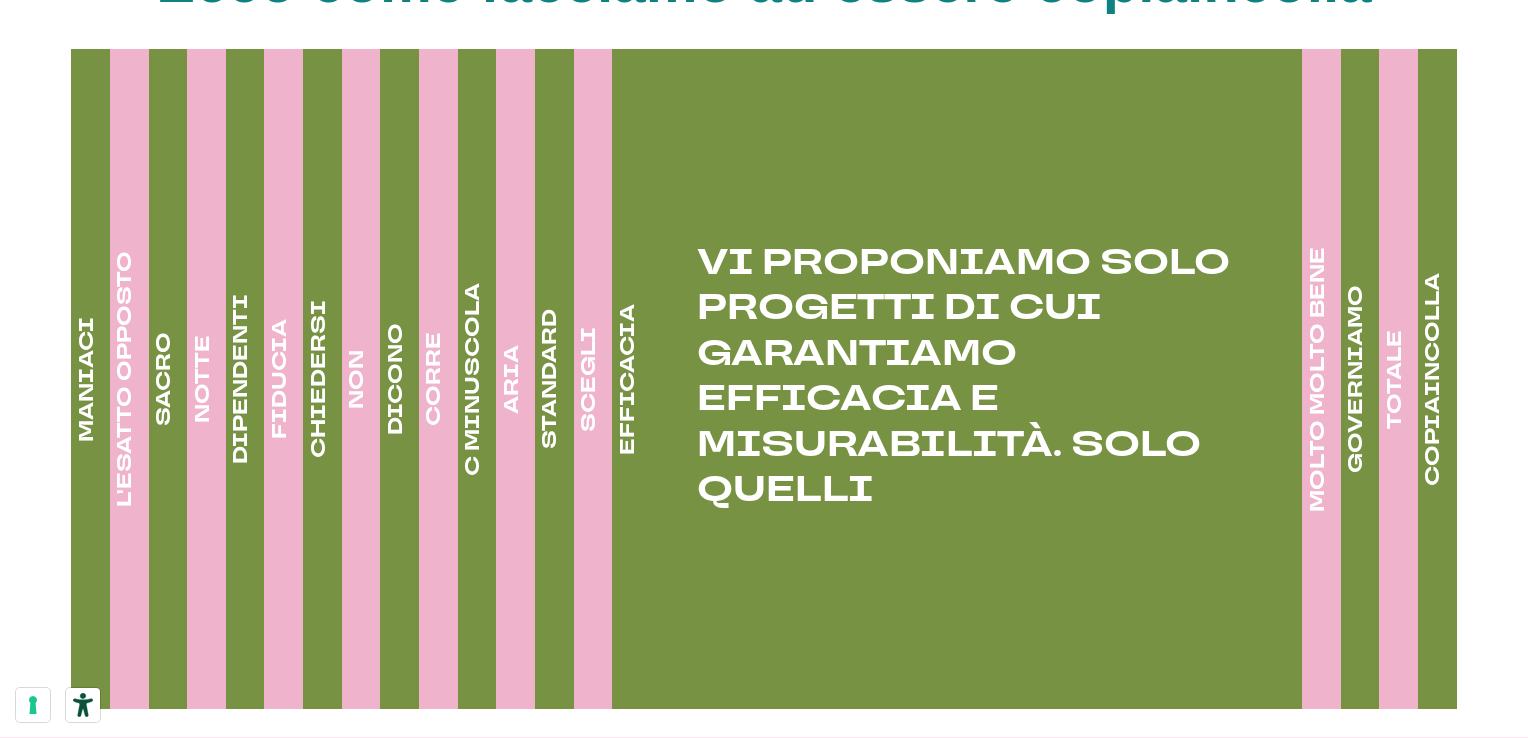 click on "MOLTO MOLTO BENE" at bounding box center [87, 379] 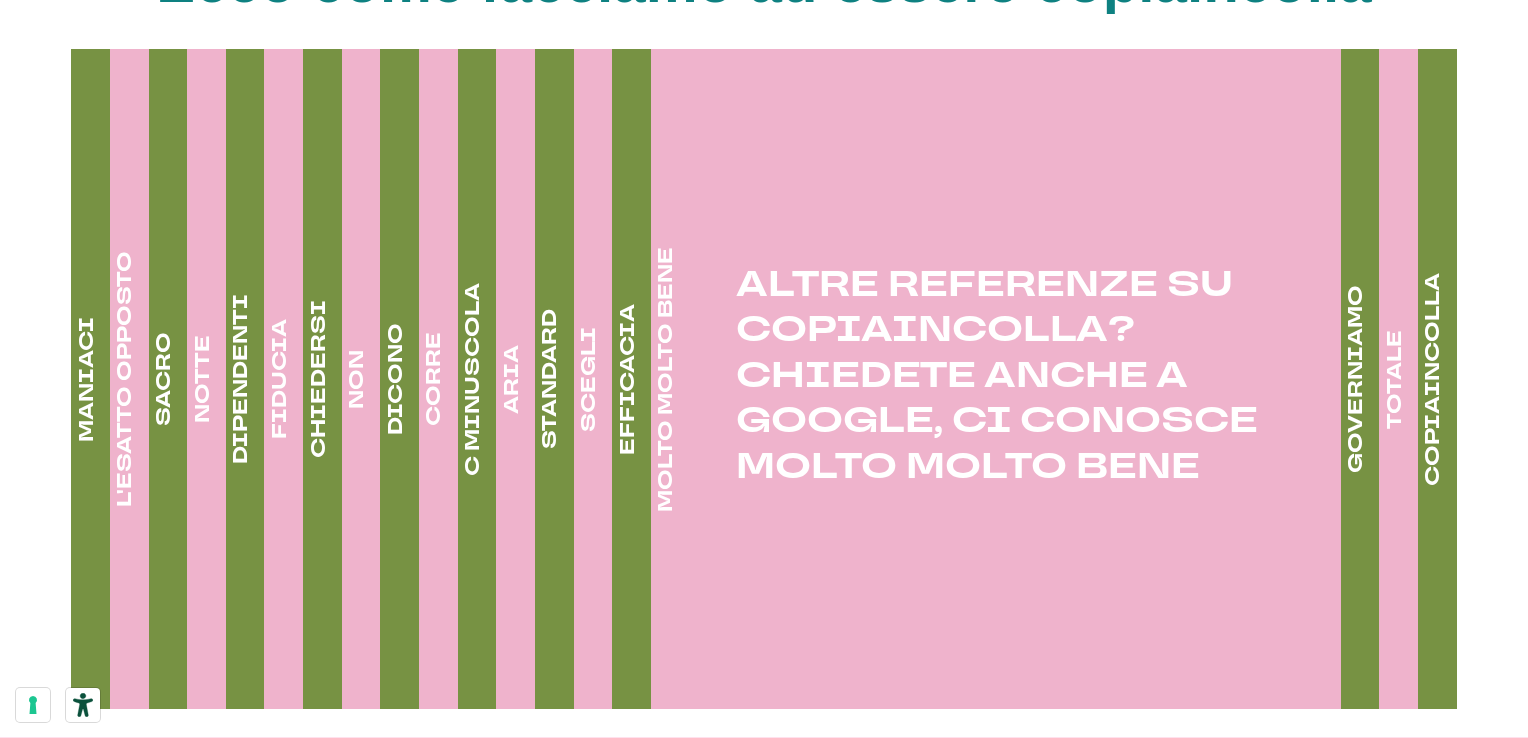 click on "GOVERNIAMO" at bounding box center [87, 379] 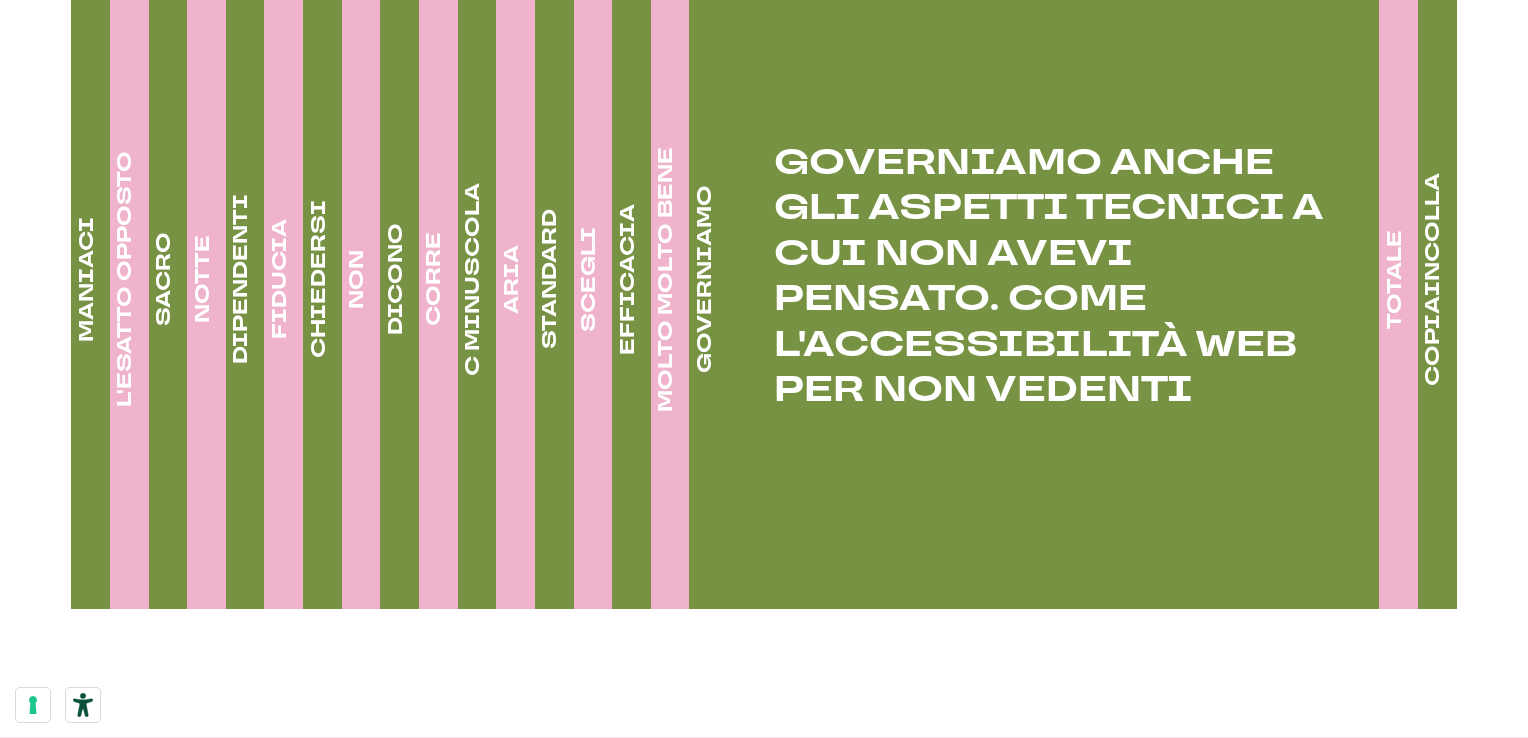 scroll, scrollTop: 3094, scrollLeft: 0, axis: vertical 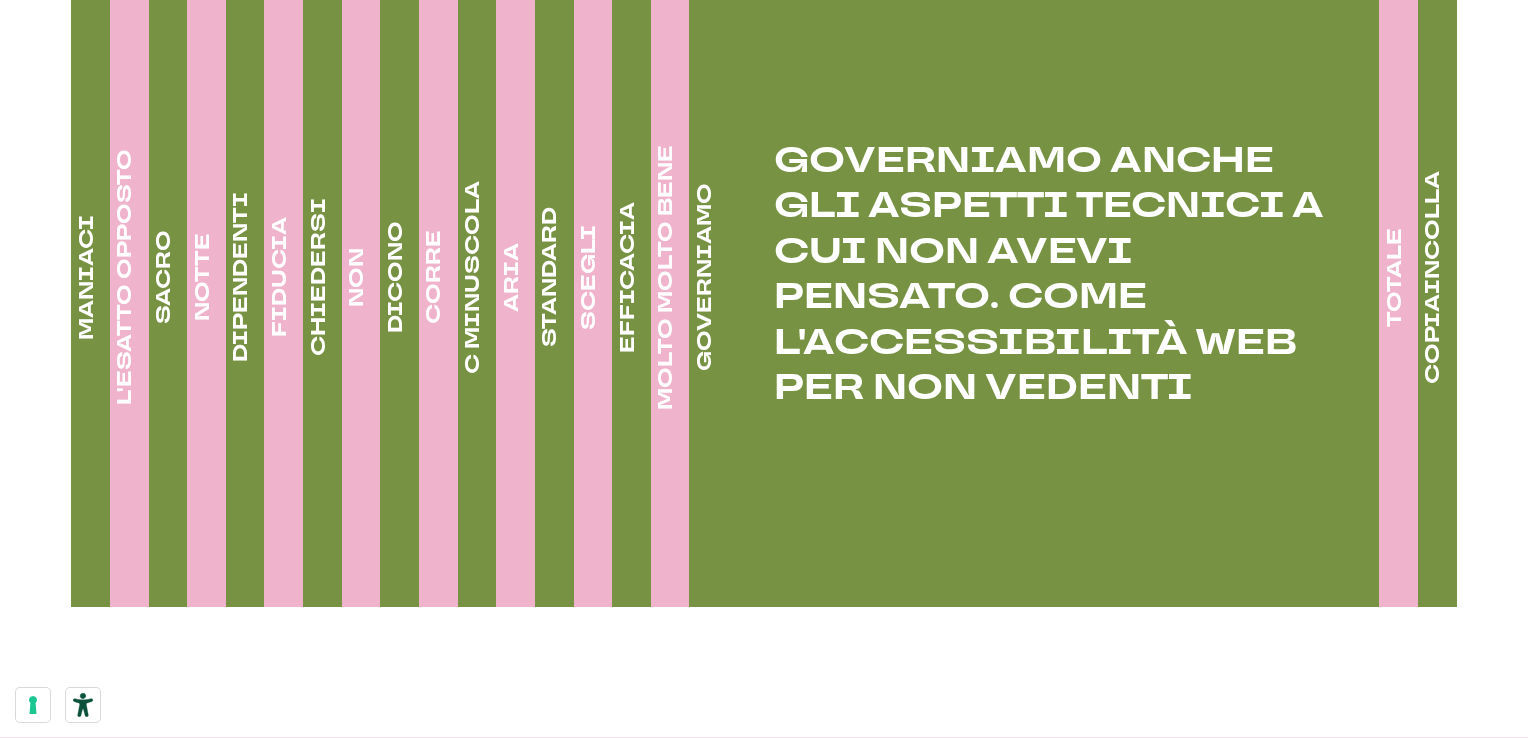click on "TOTALE" at bounding box center (87, 277) 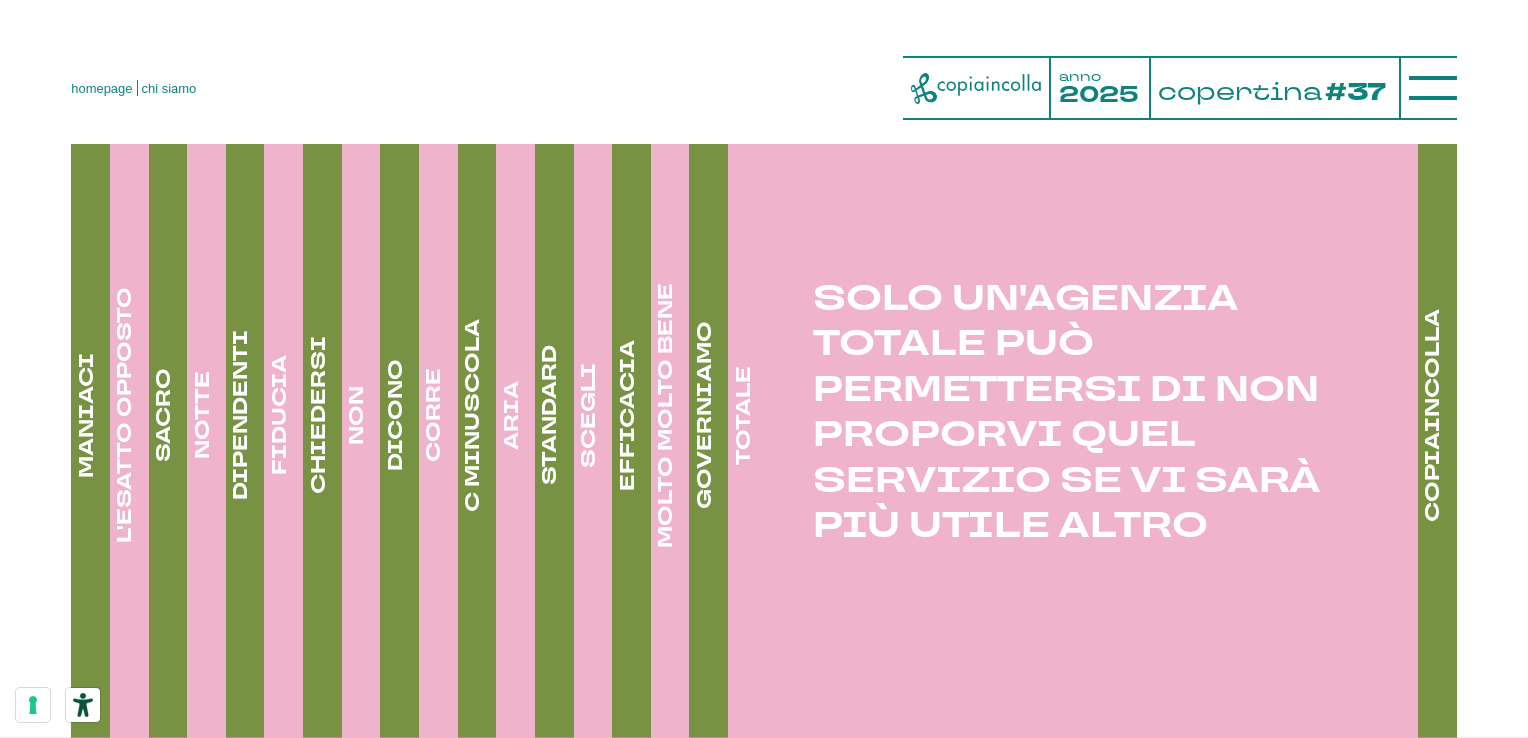 scroll, scrollTop: 2955, scrollLeft: 0, axis: vertical 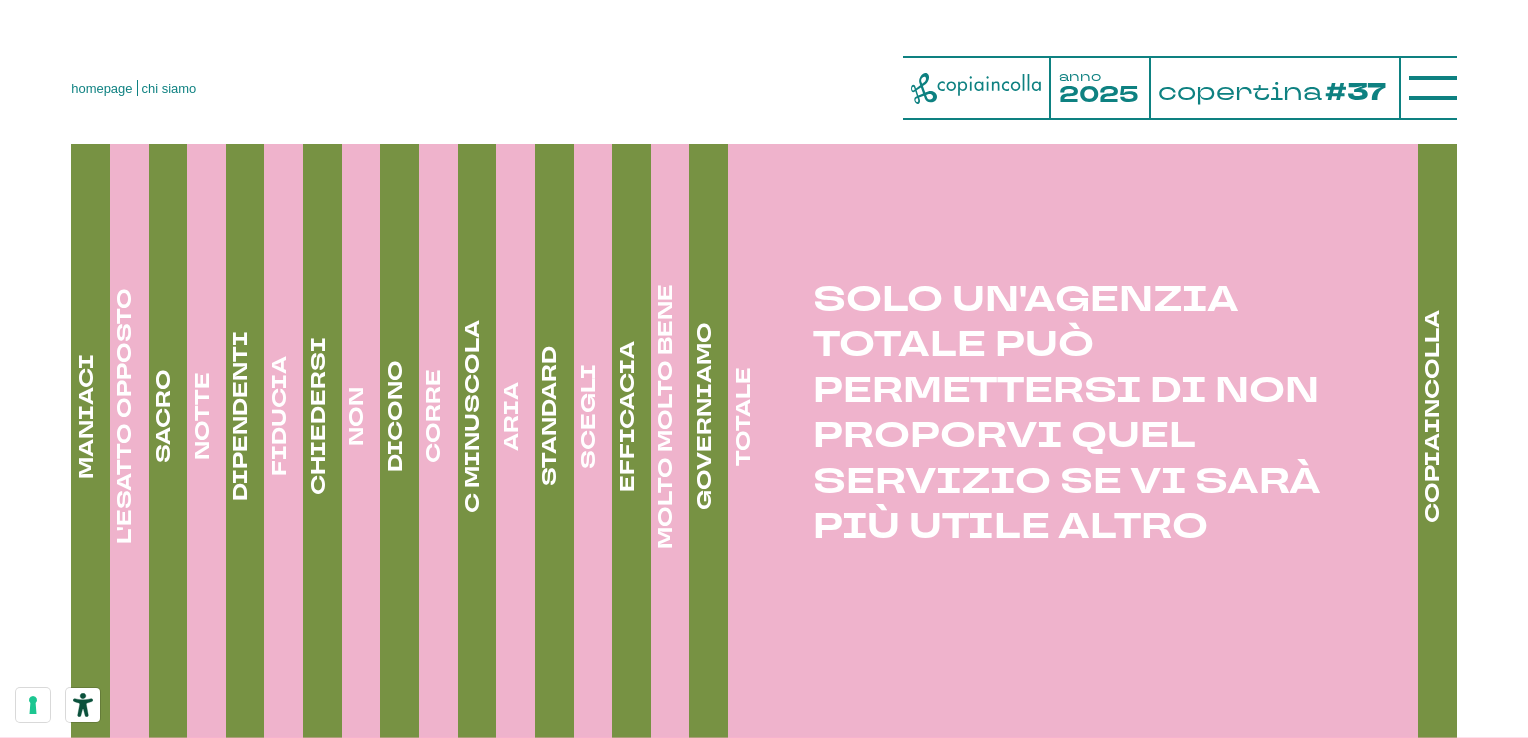 click on "COPIAINCOLLA" at bounding box center (87, 416) 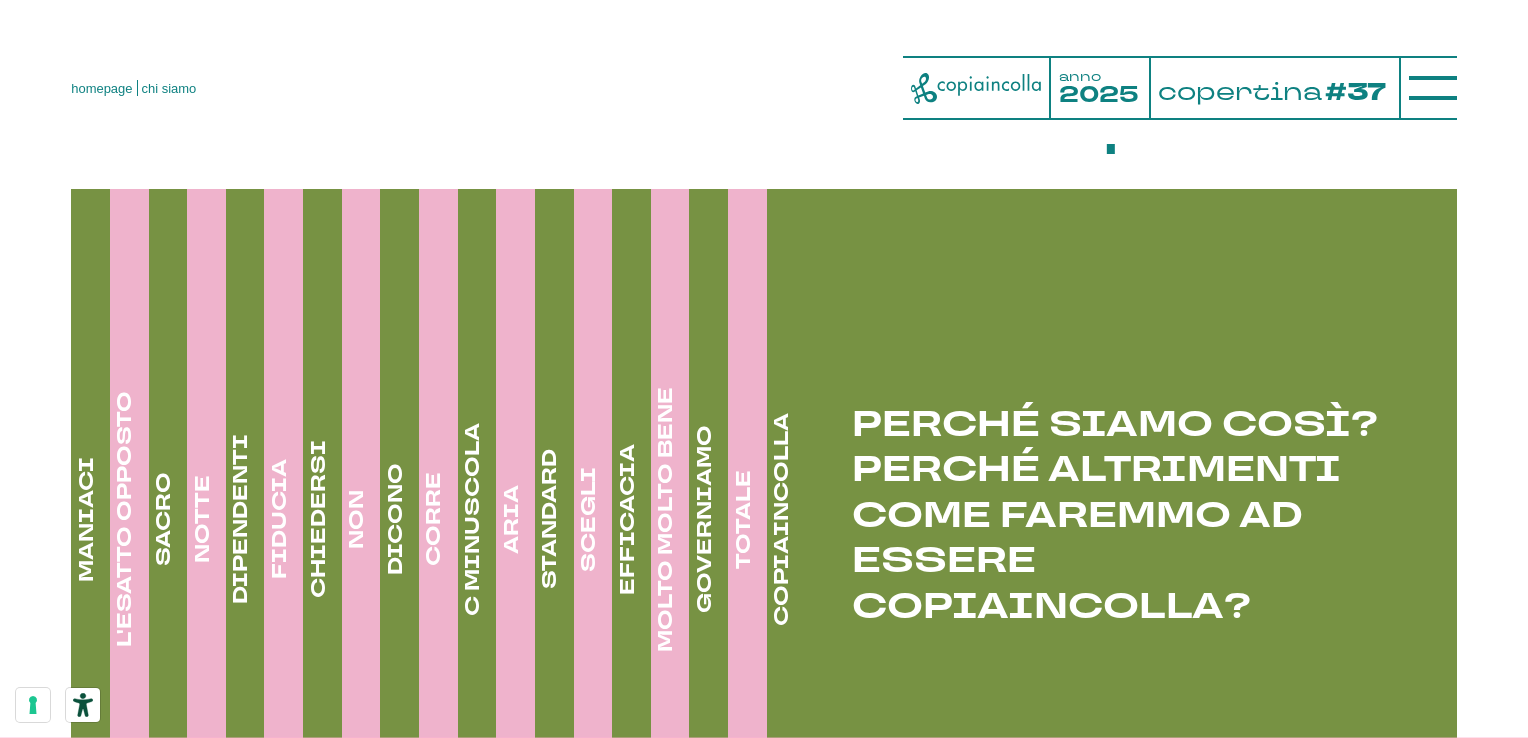 scroll, scrollTop: 2851, scrollLeft: 0, axis: vertical 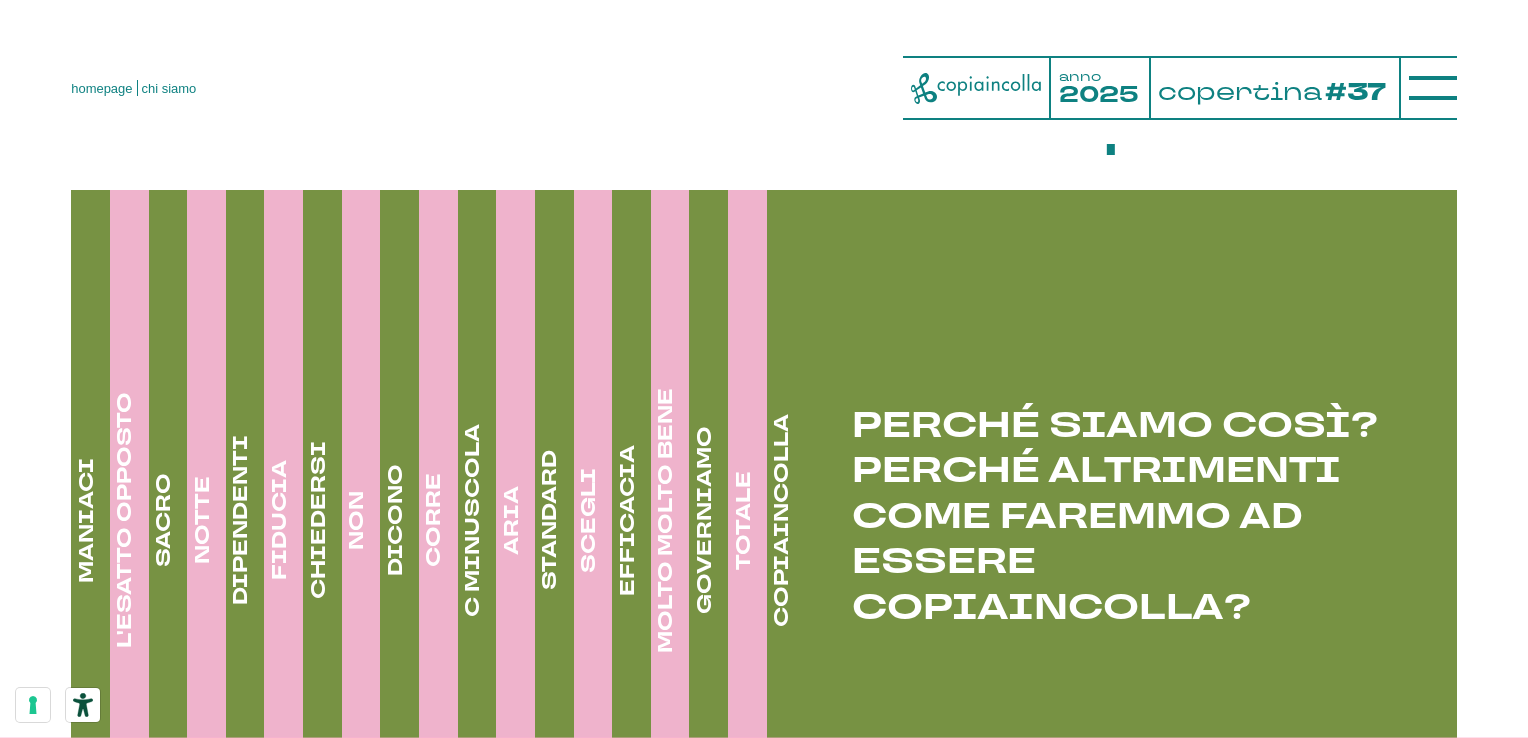 click on "MANIACI" at bounding box center [87, 520] 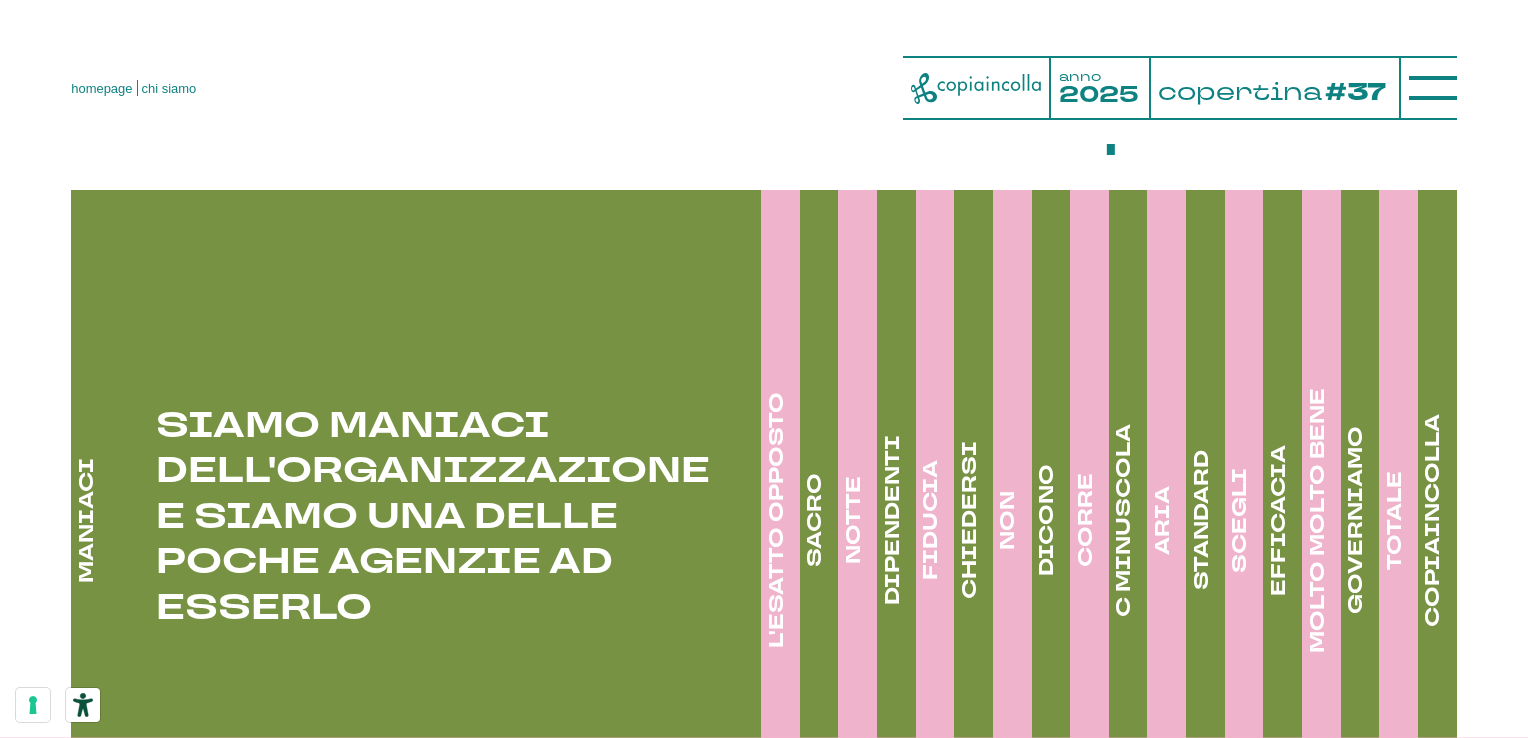 click on "L'ESATTO OPPOSTO" at bounding box center (87, 520) 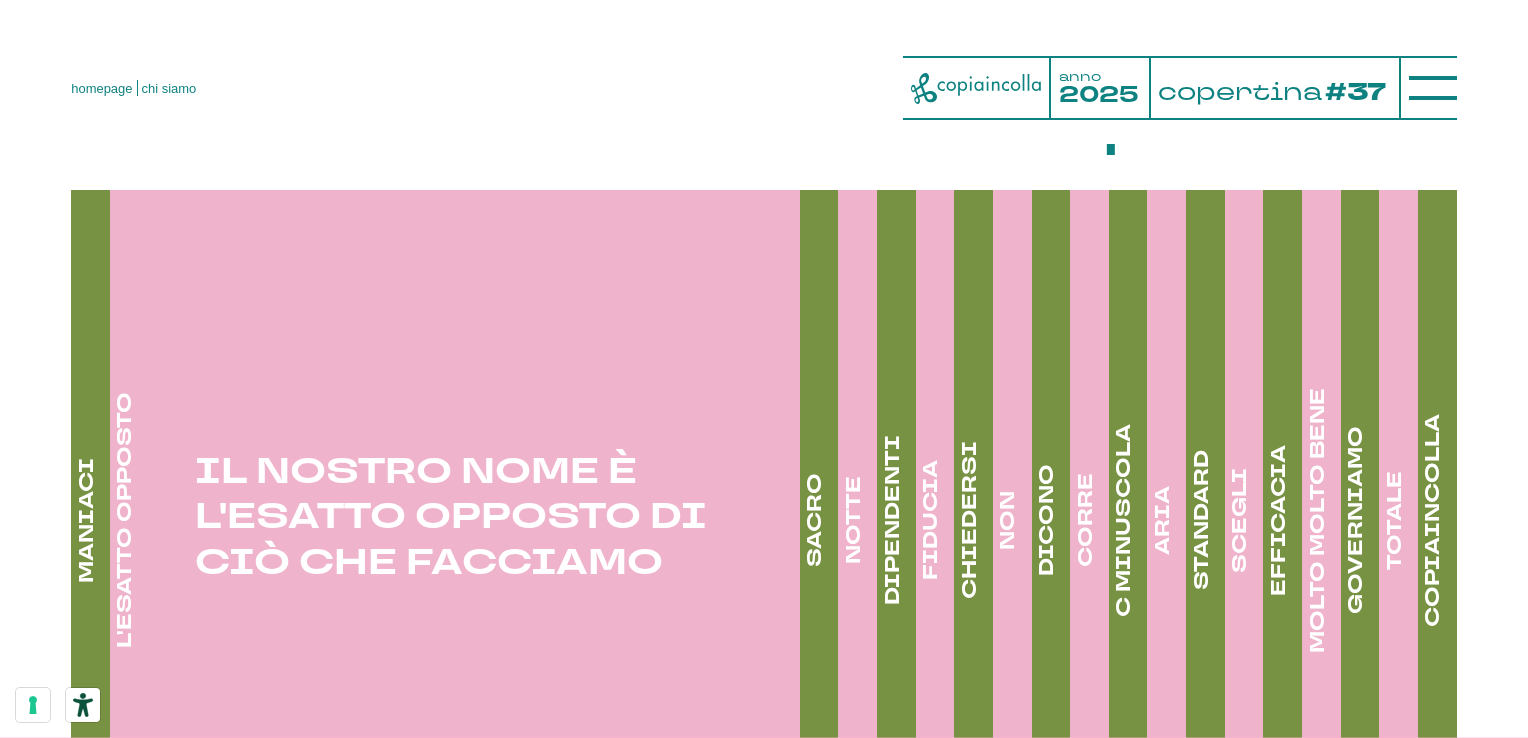 click on "SACRO" at bounding box center [87, 520] 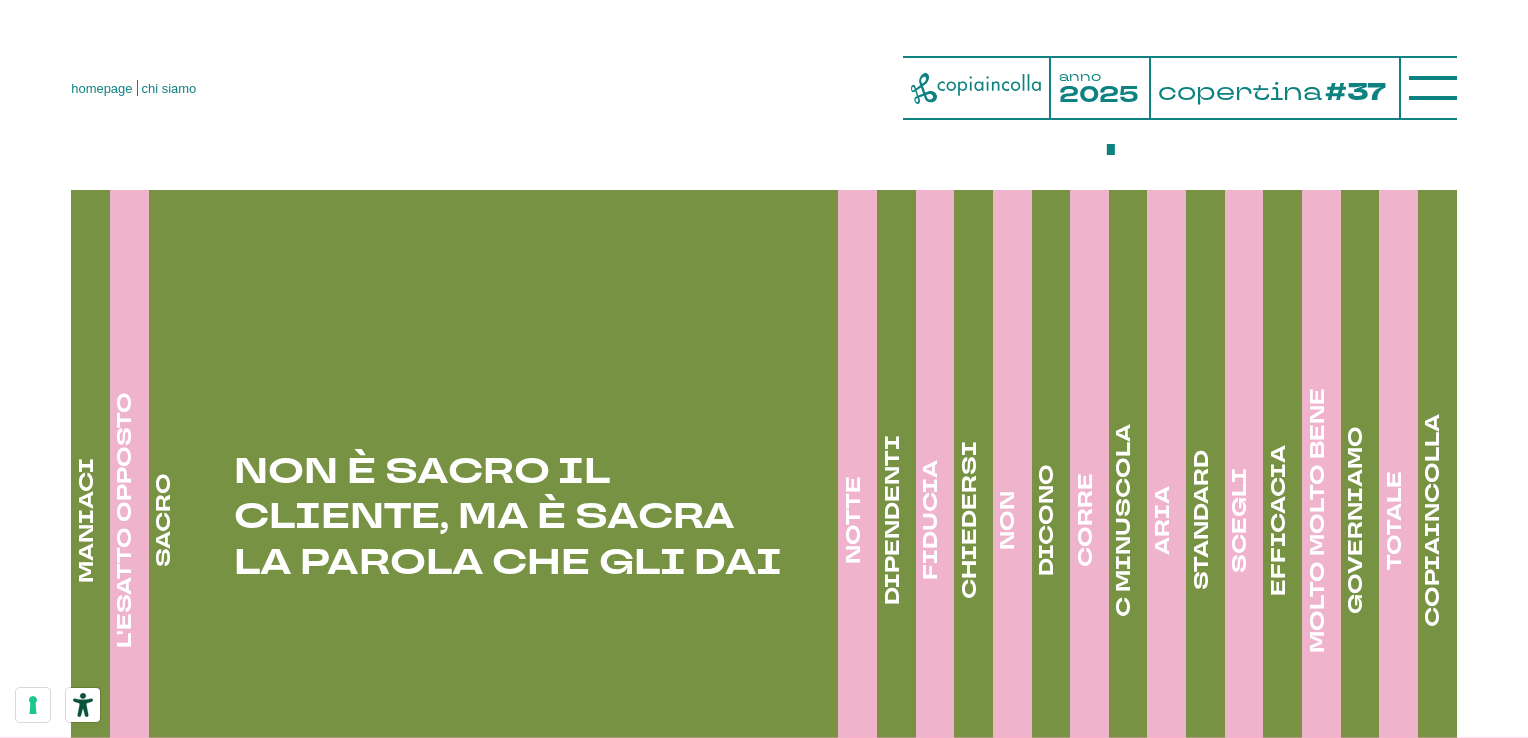 click on "NOTTE" at bounding box center [87, 520] 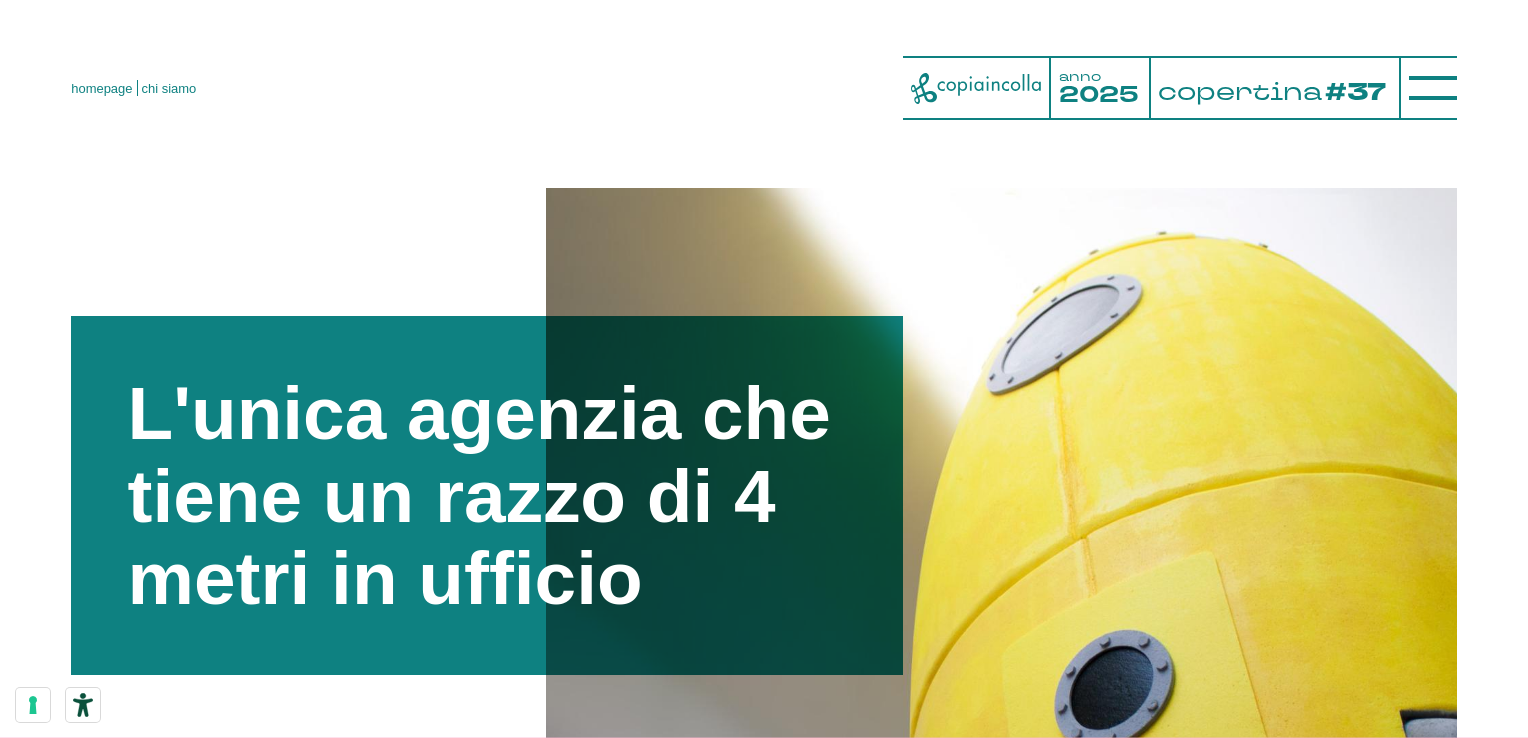 scroll, scrollTop: 51, scrollLeft: 0, axis: vertical 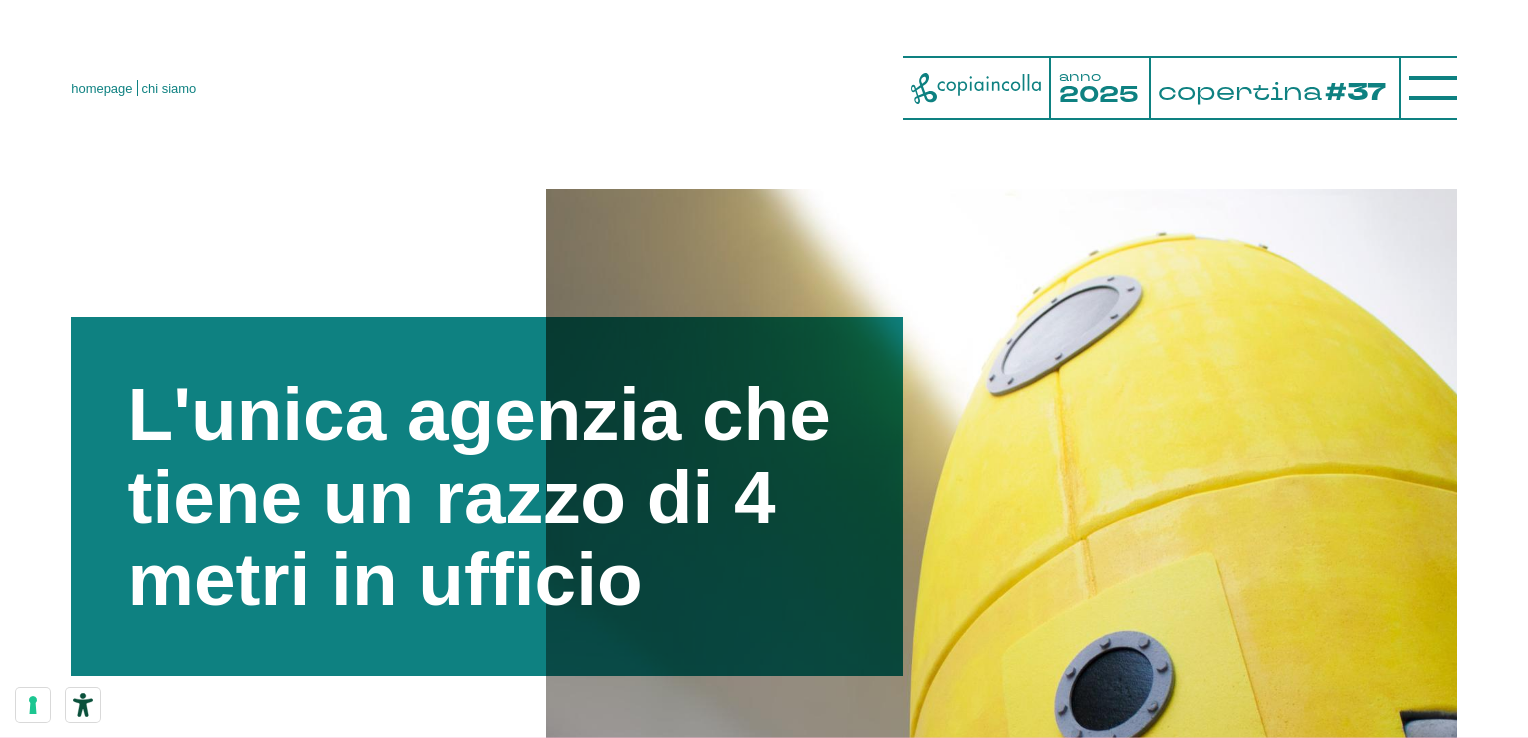 click at bounding box center [1428, 88] 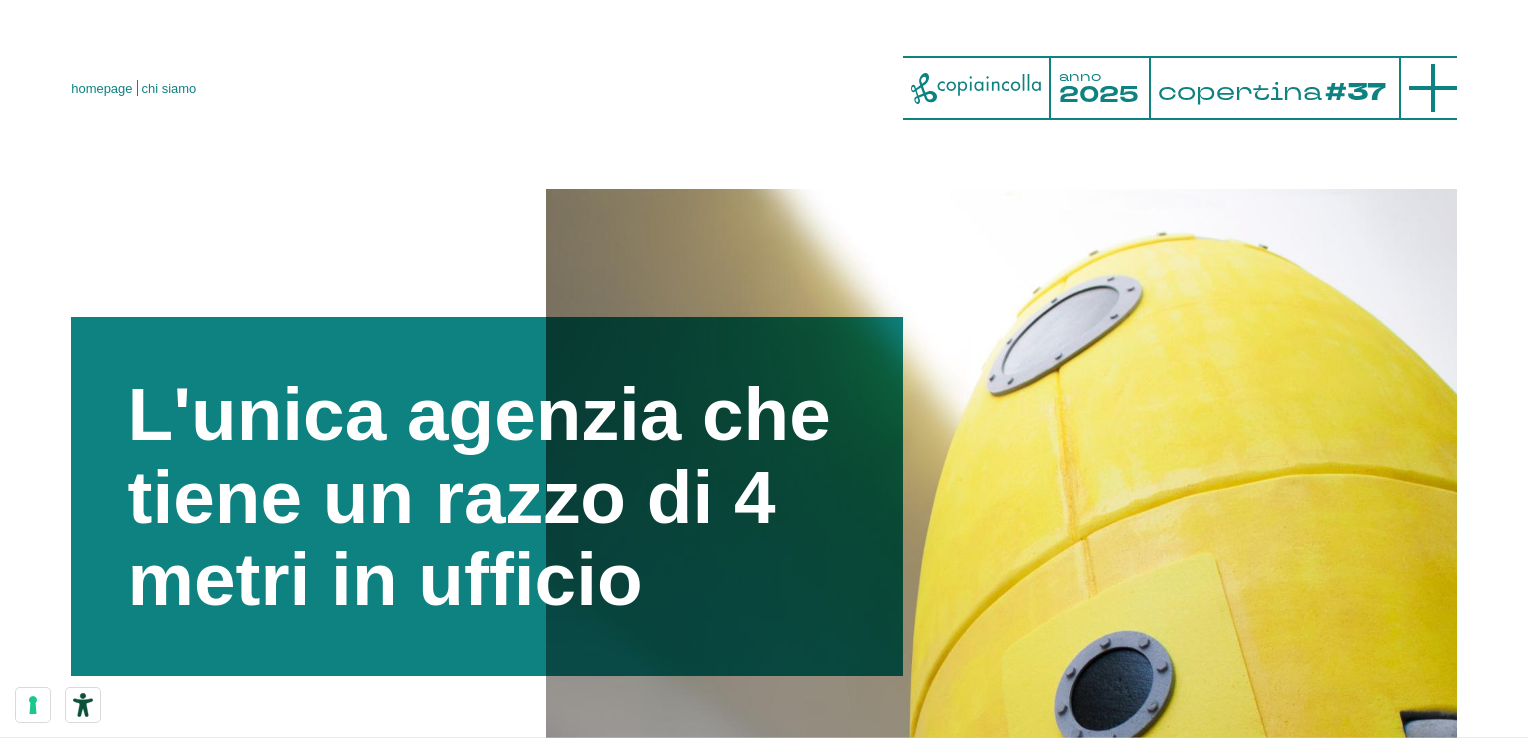 click at bounding box center (1433, 88) 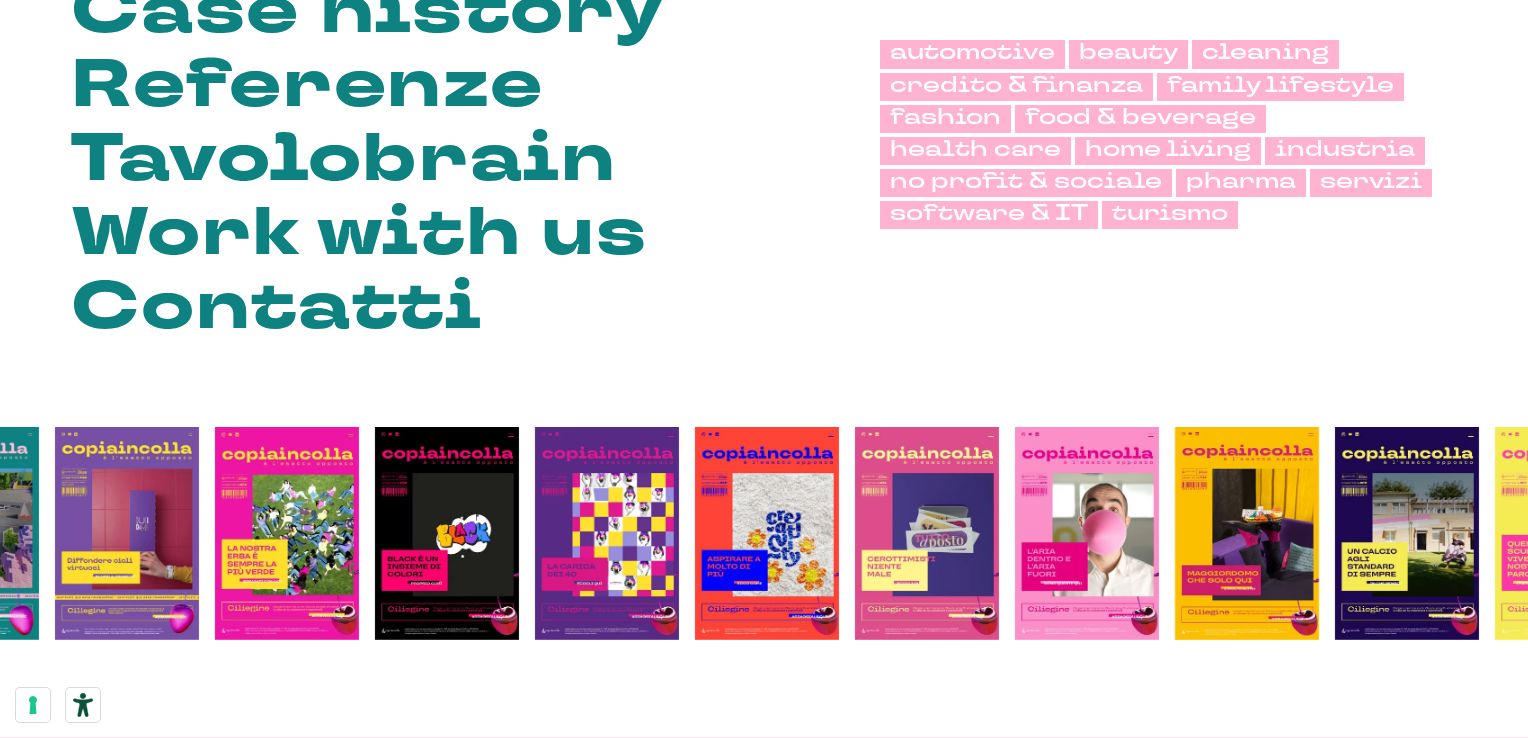 scroll, scrollTop: 0, scrollLeft: 0, axis: both 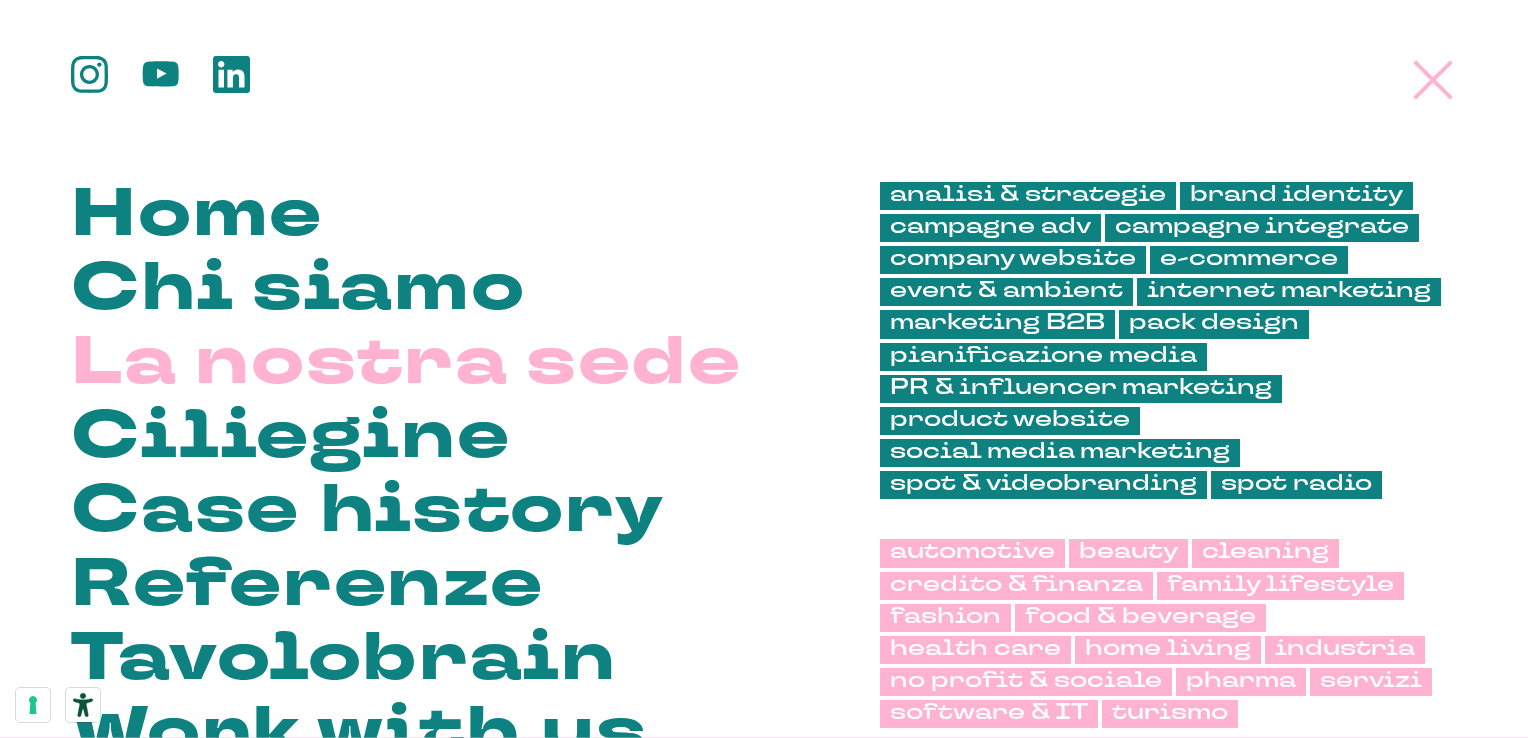 click on "La nostra sede" at bounding box center (406, 367) 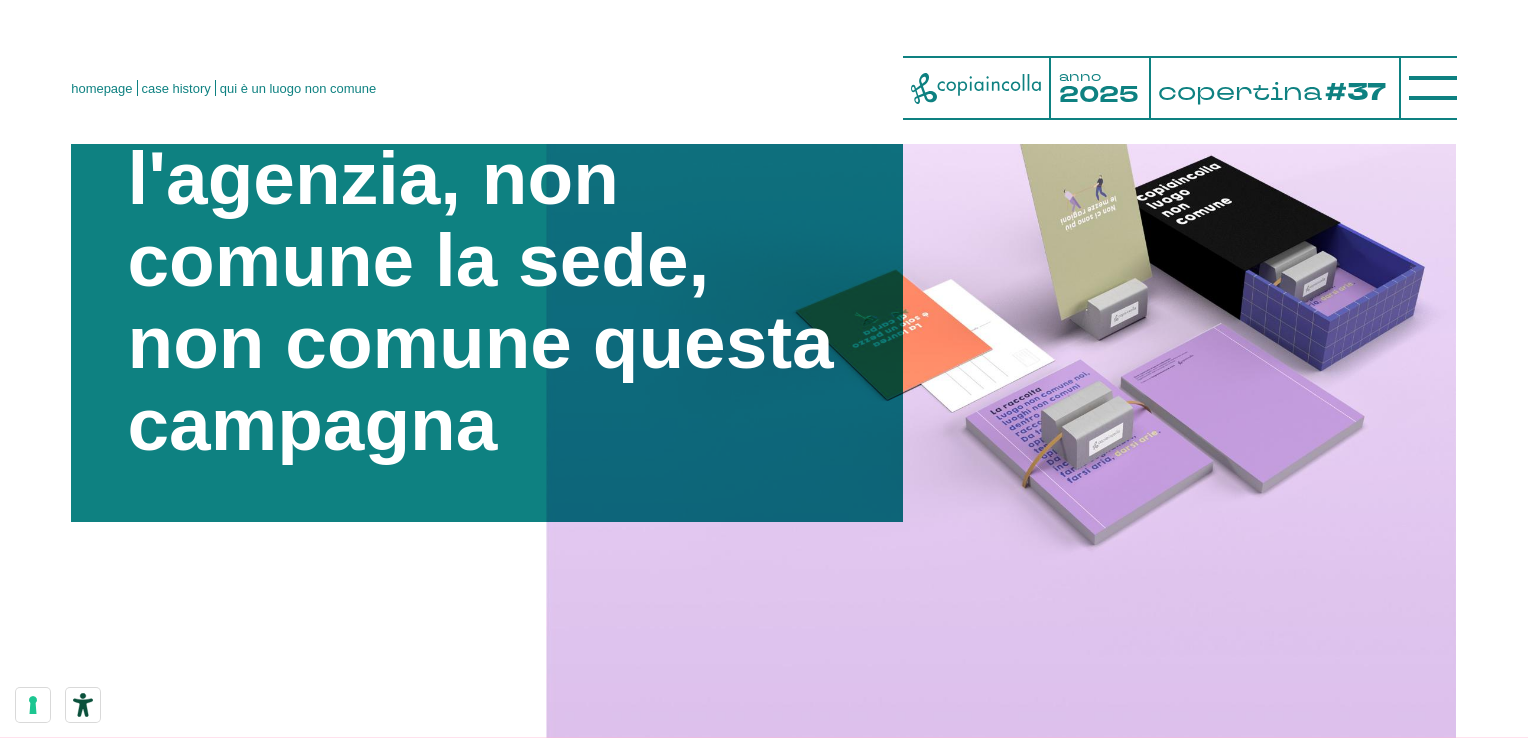 scroll, scrollTop: 368, scrollLeft: 0, axis: vertical 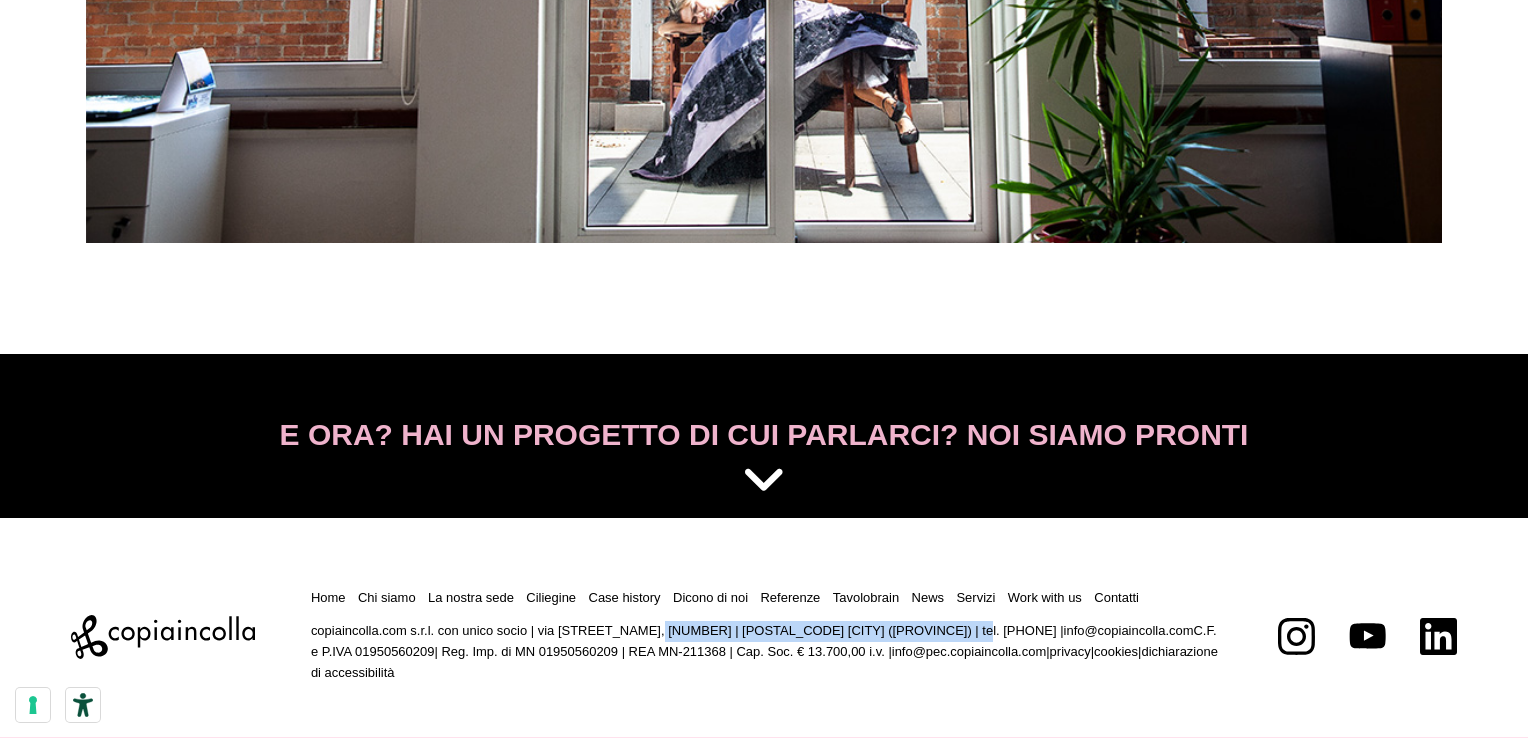 drag, startPoint x: 544, startPoint y: 630, endPoint x: 836, endPoint y: 627, distance: 292.0154 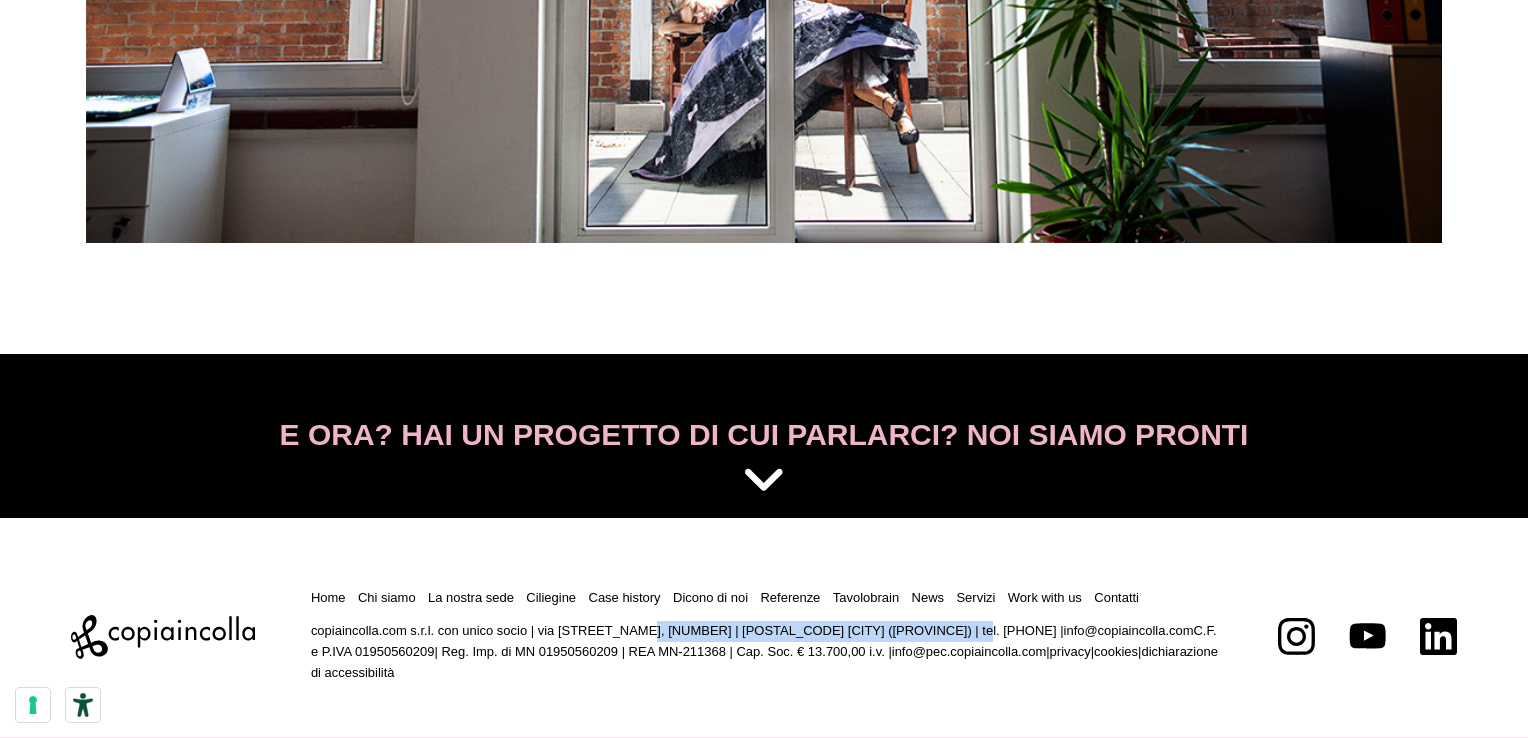 drag, startPoint x: 535, startPoint y: 630, endPoint x: 835, endPoint y: 631, distance: 300.00168 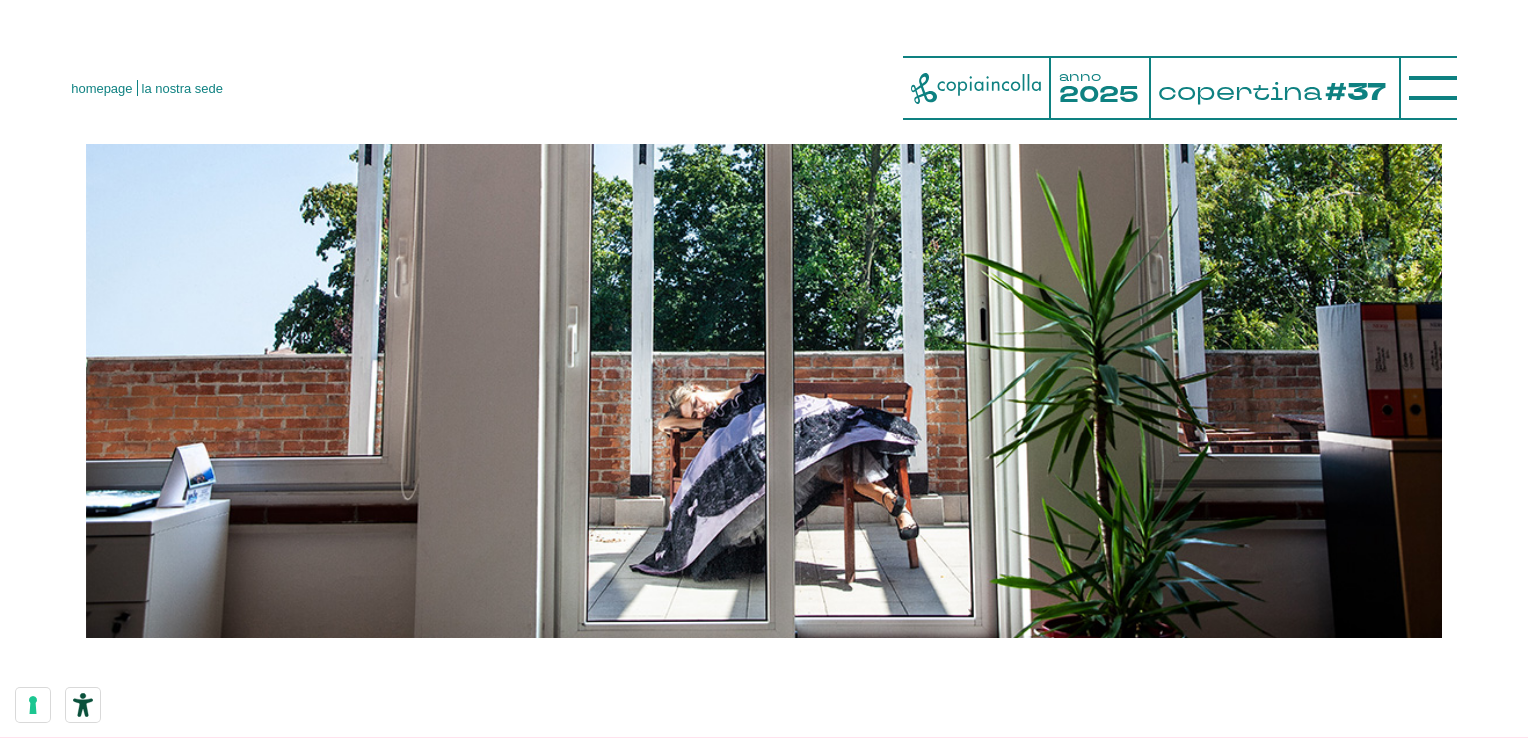 scroll, scrollTop: 7944, scrollLeft: 0, axis: vertical 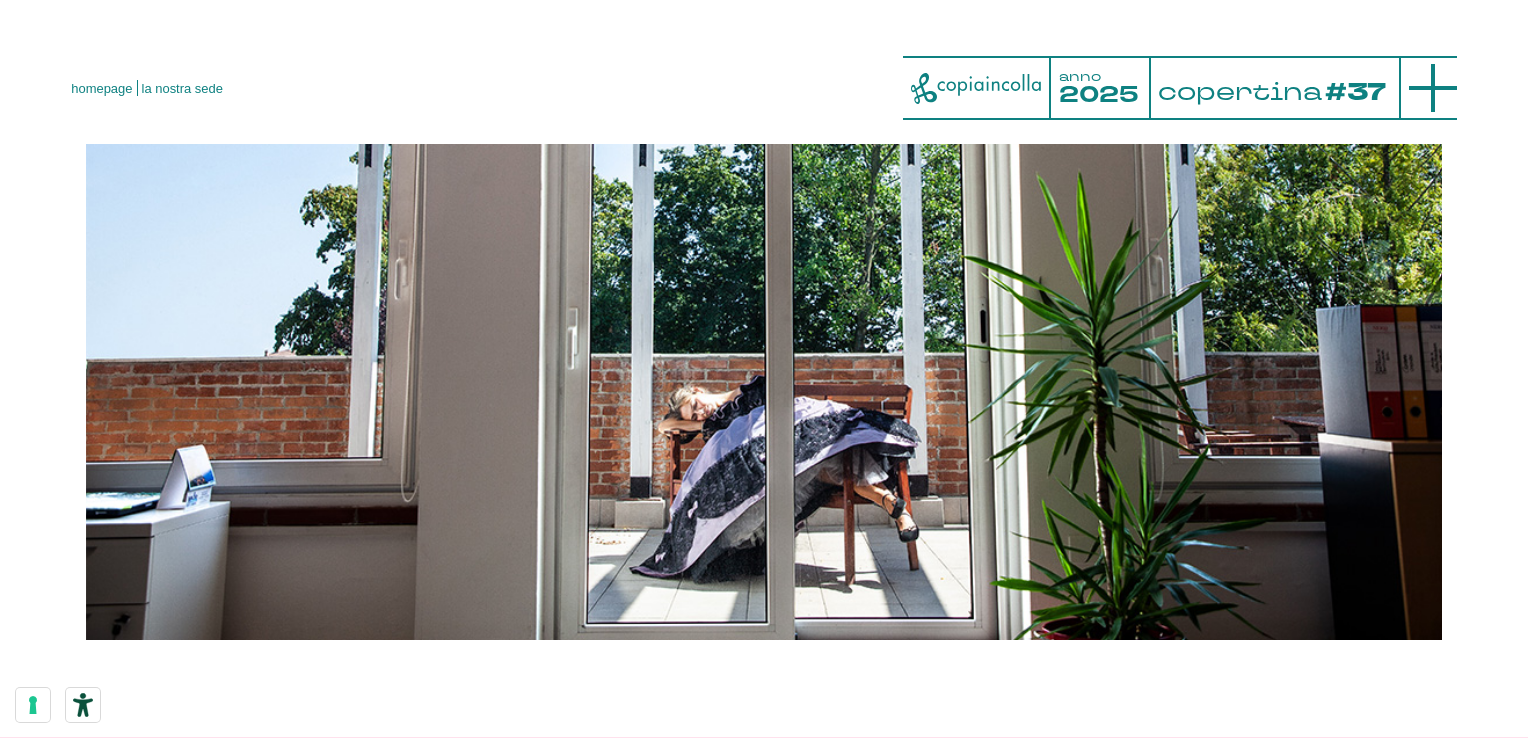 click at bounding box center [1433, 88] 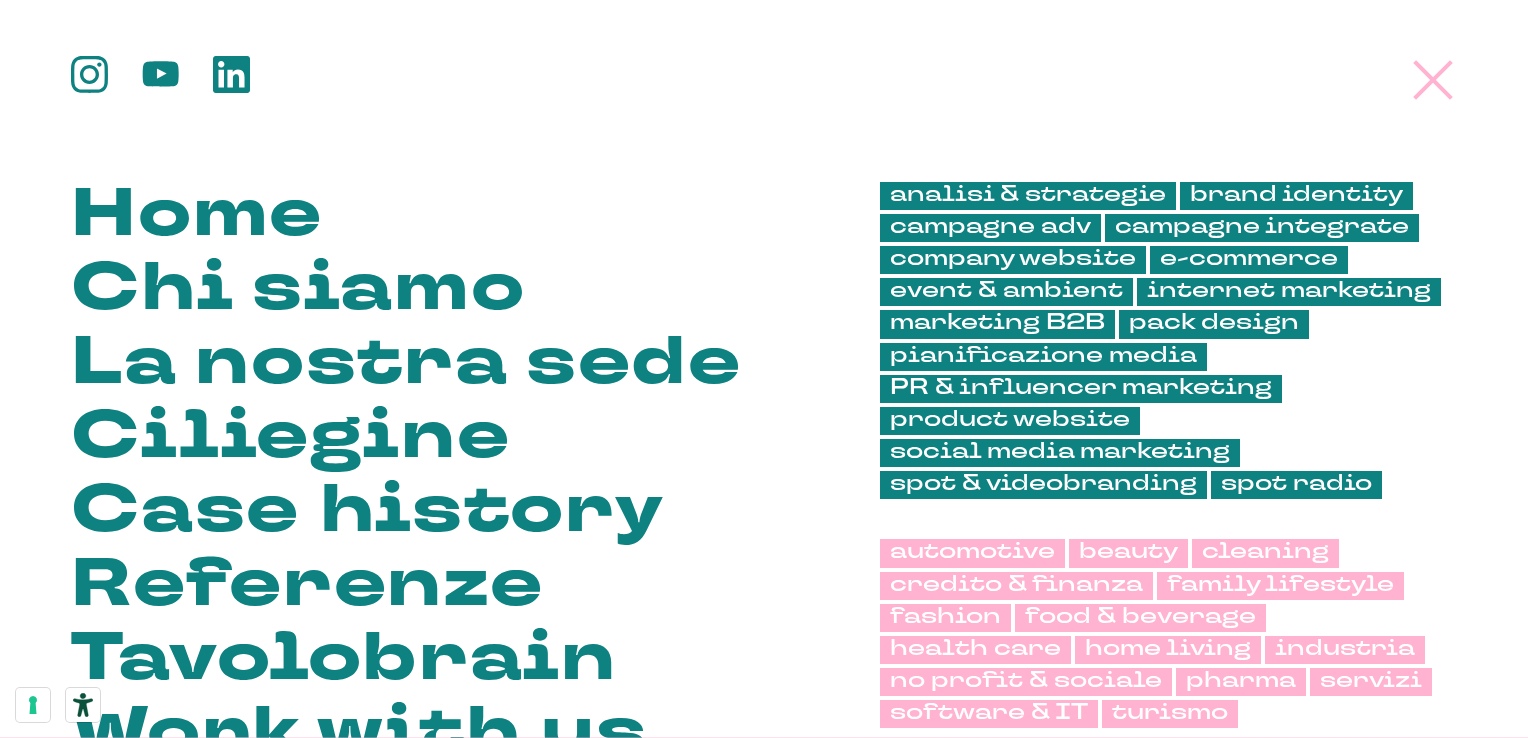 click on "Guida all'accessibilità per lettori dello schermo, feedback e segnalazione dei problemi | Nuova finestra
homepage
la nostra sede
anno
2025
#37" at bounding box center [764, -3414] 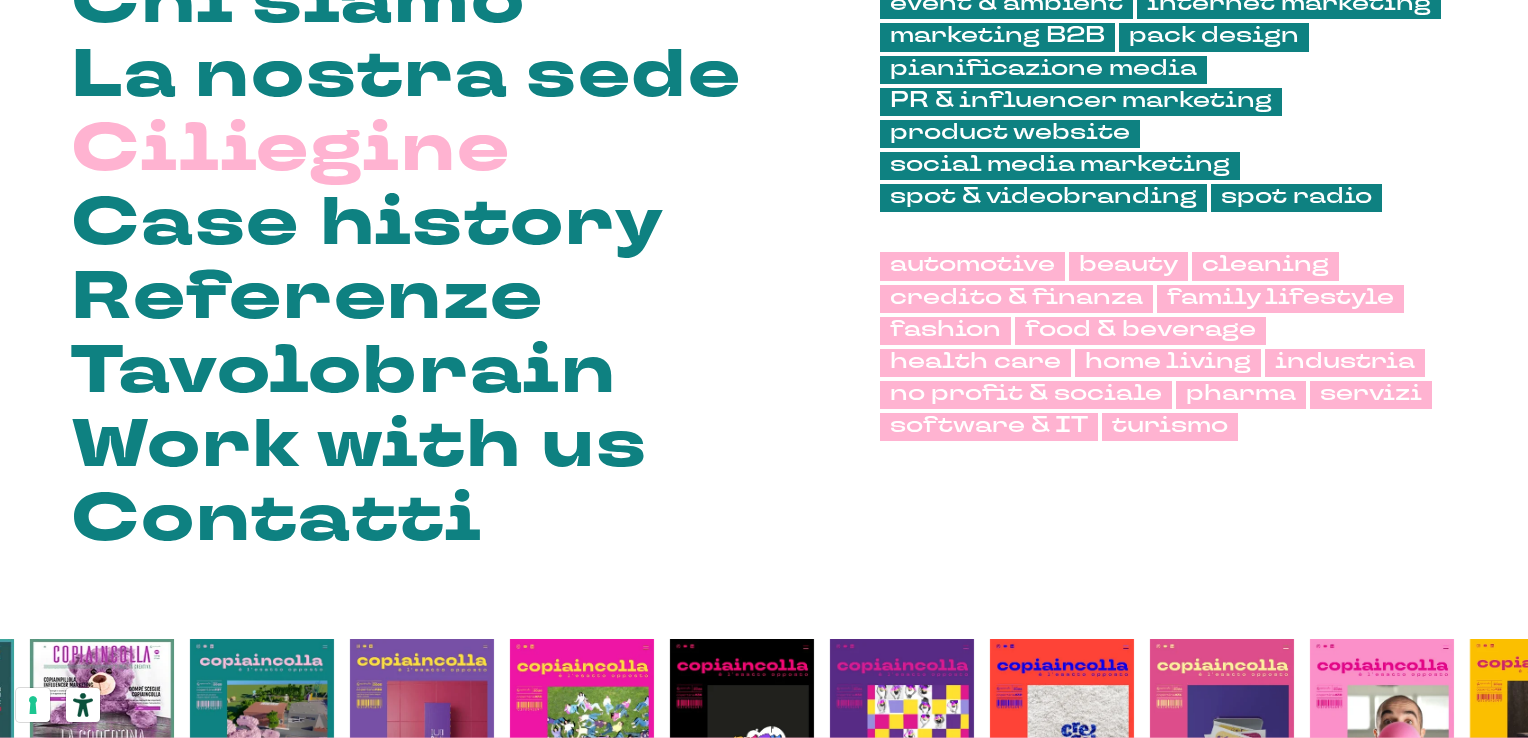 scroll, scrollTop: 293, scrollLeft: 0, axis: vertical 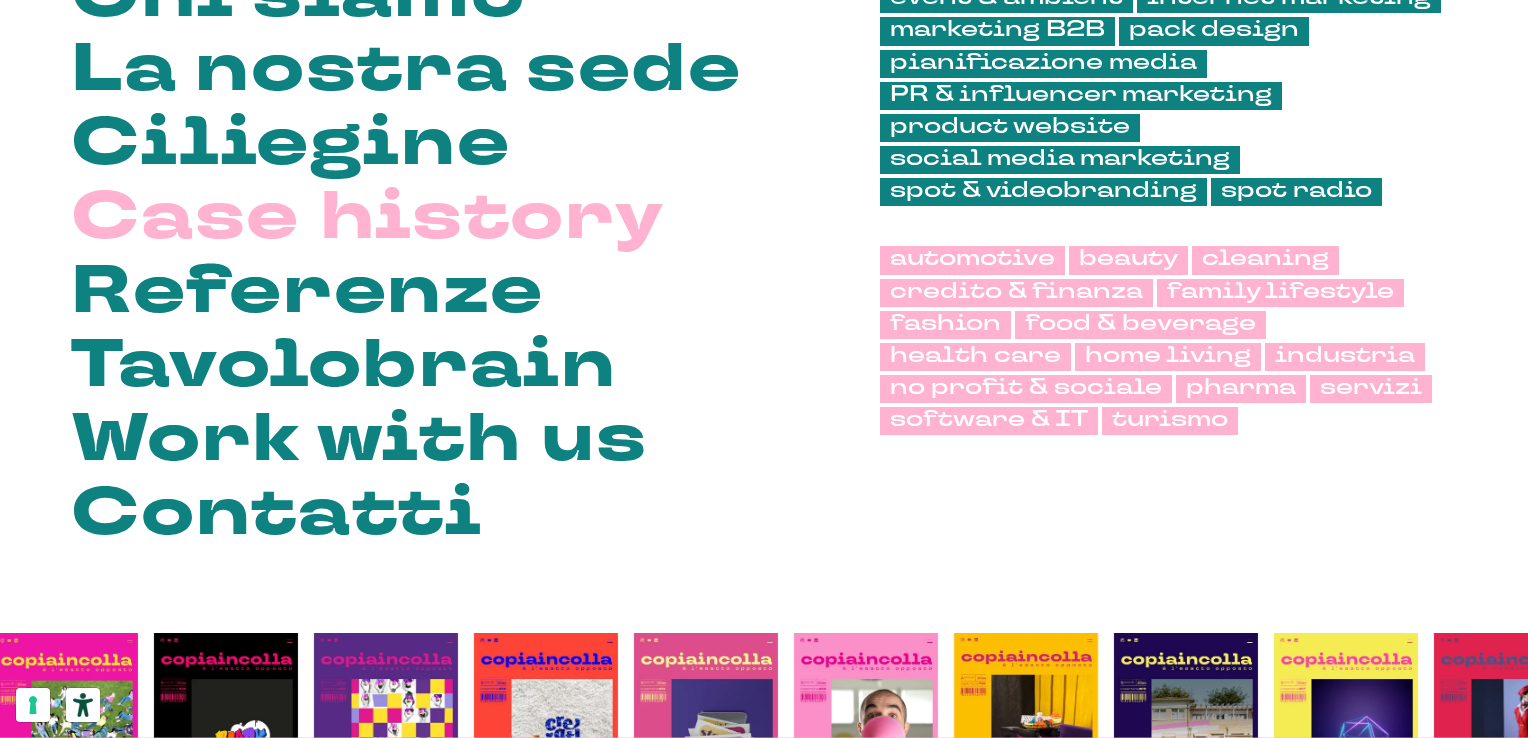 click on "Case history" at bounding box center (367, 222) 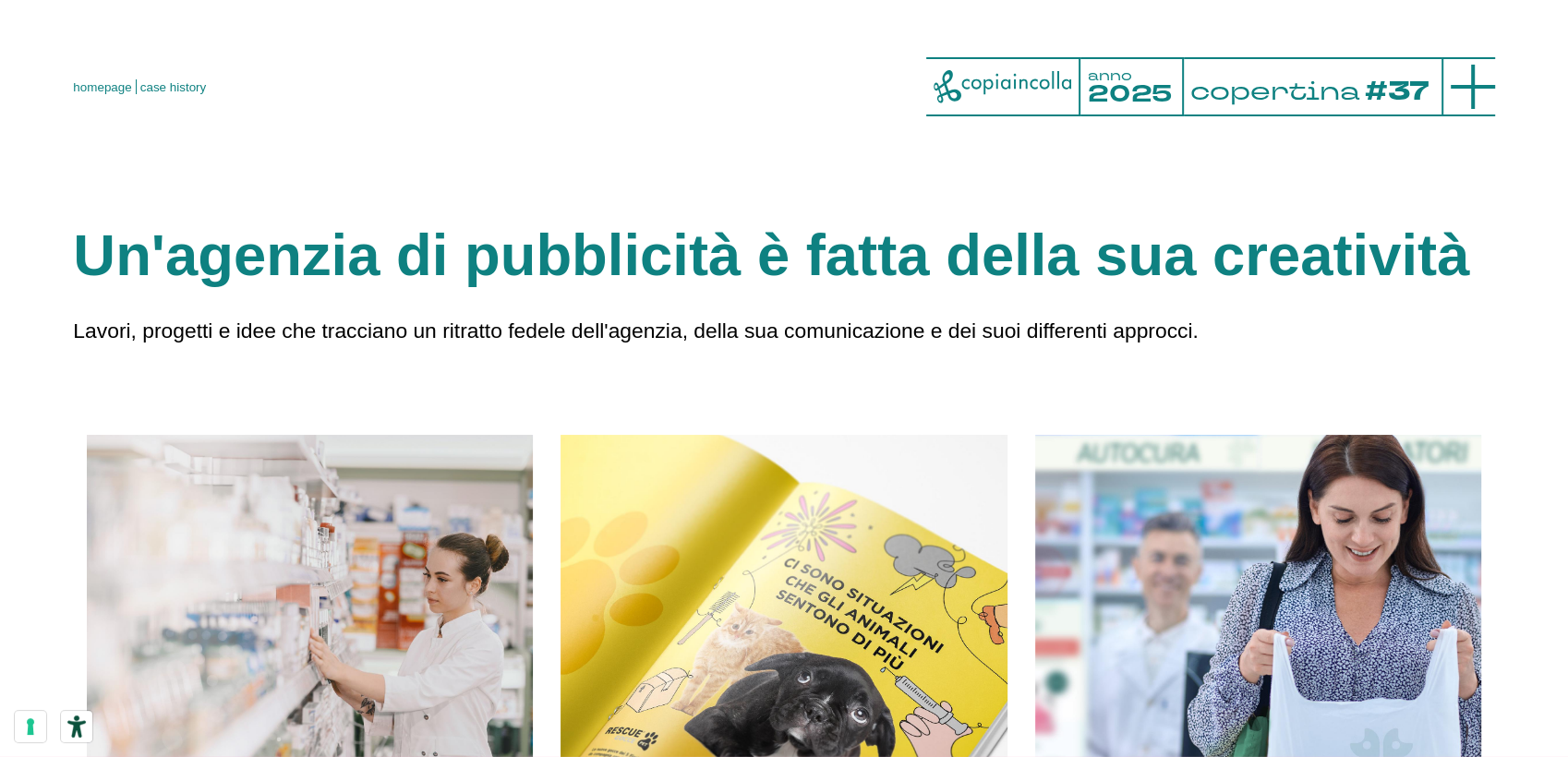 scroll, scrollTop: 1, scrollLeft: 0, axis: vertical 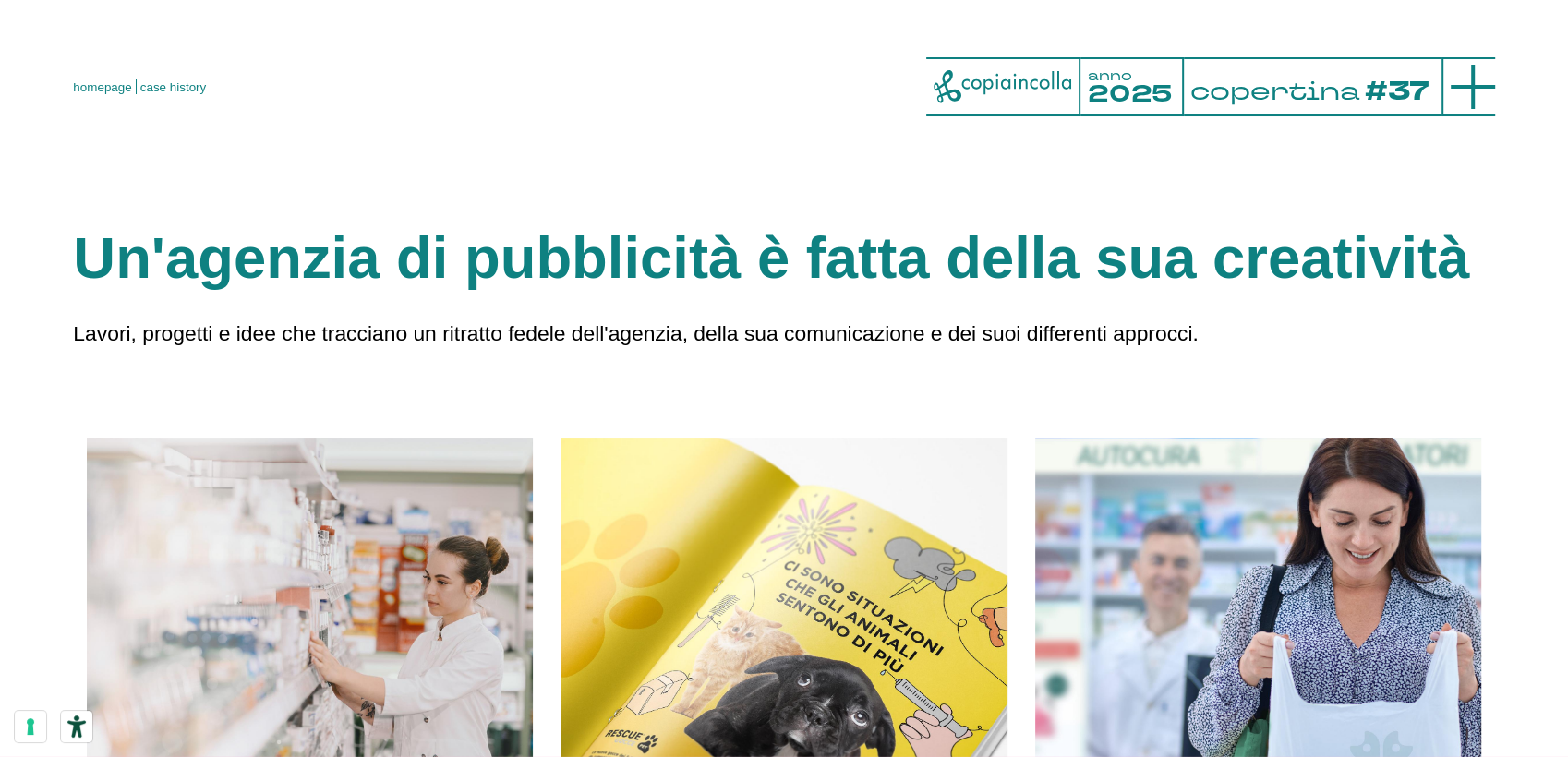 click at bounding box center [1473, 87] 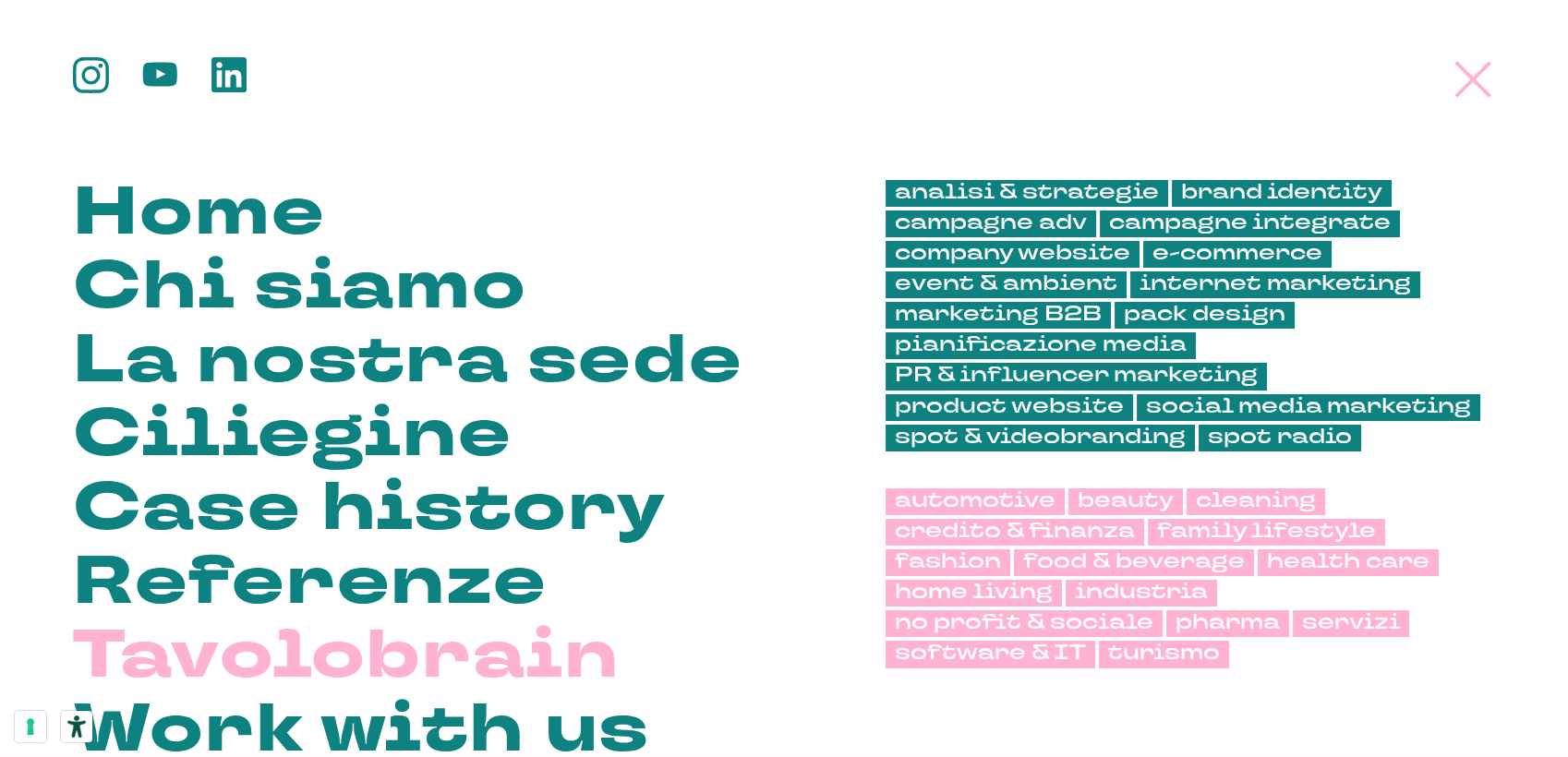 click on "Tavolobrain" at bounding box center (345, 660) 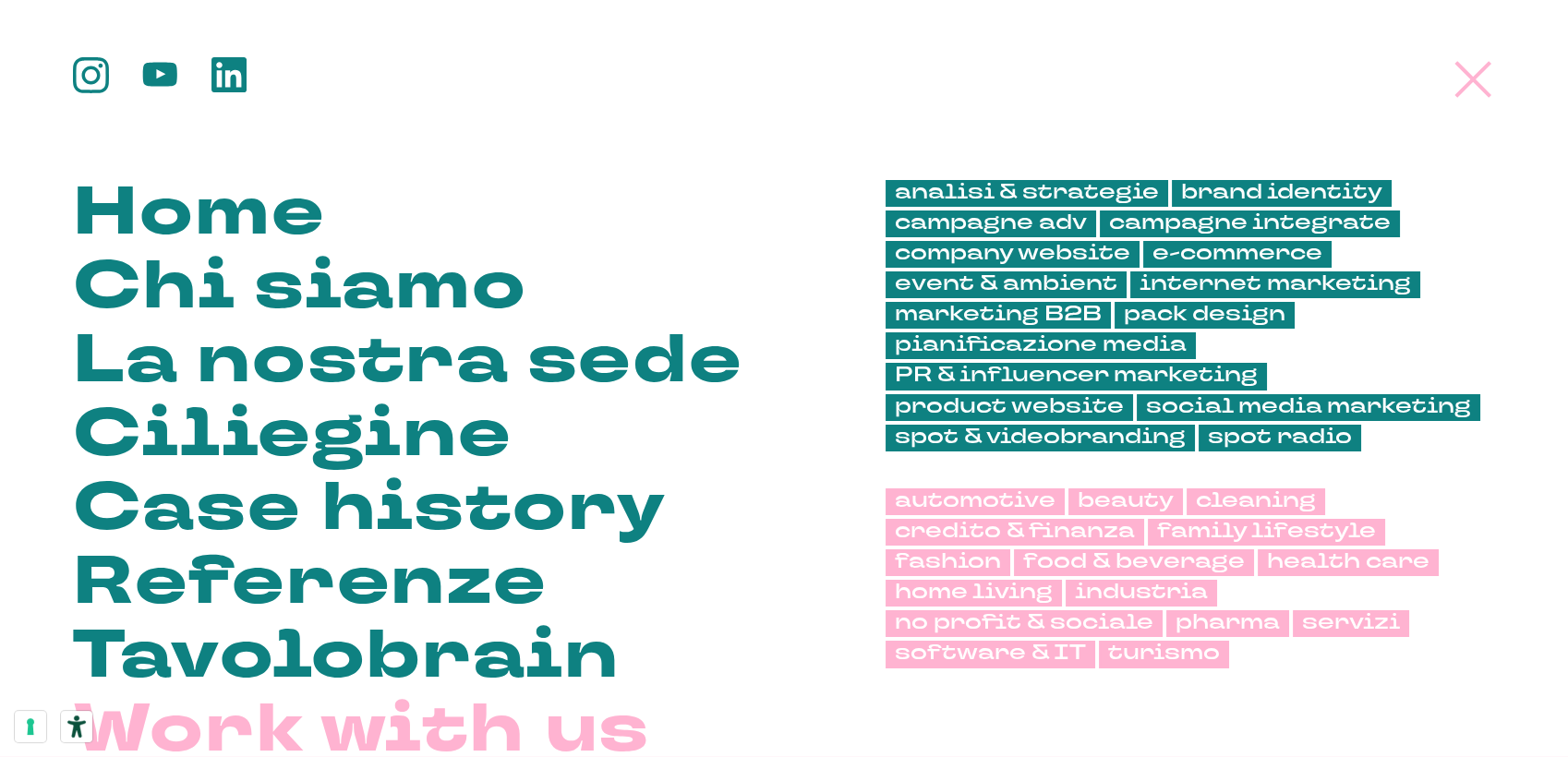 click on "Work with us" at bounding box center [361, 734] 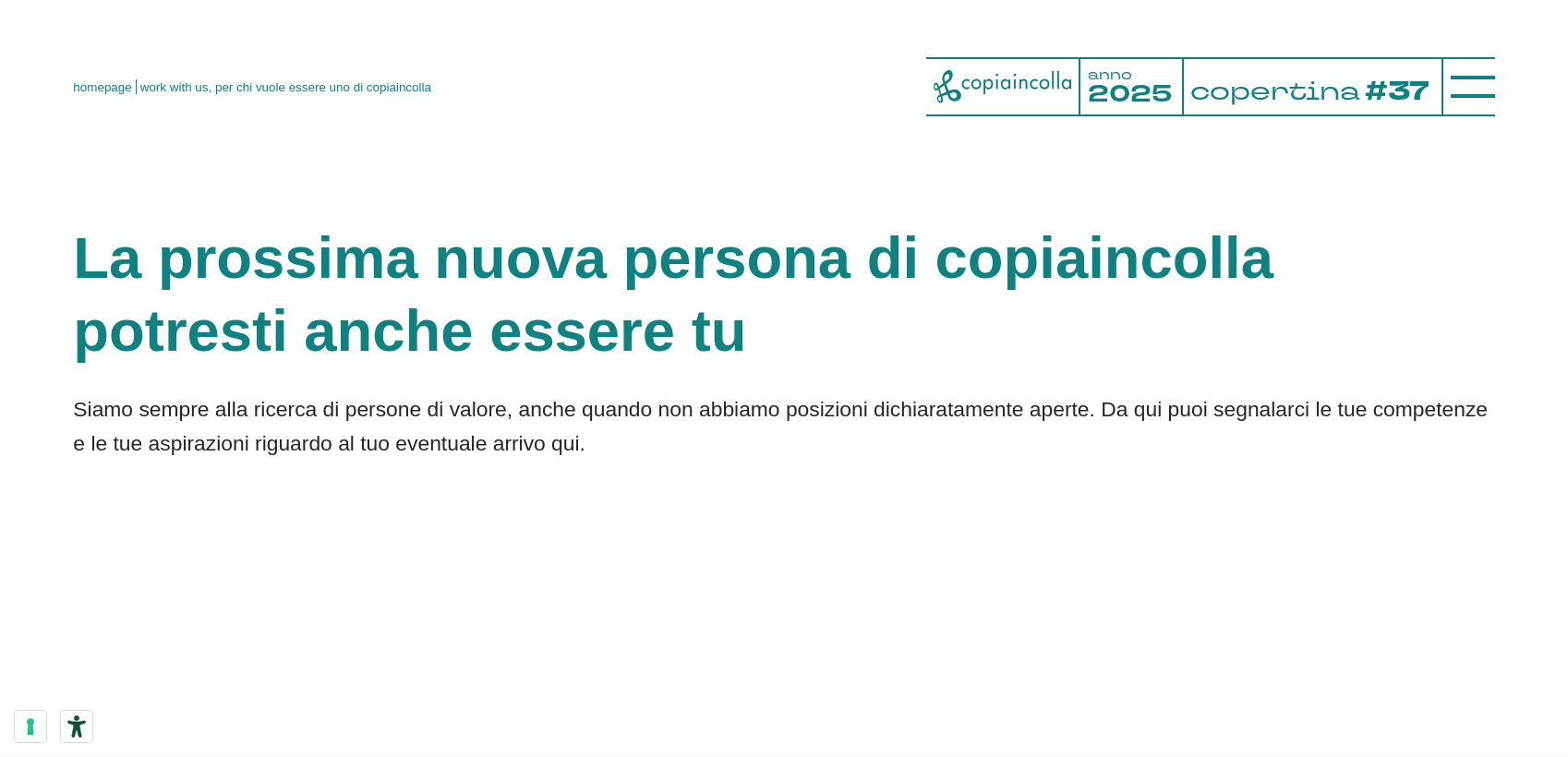 scroll, scrollTop: 0, scrollLeft: 0, axis: both 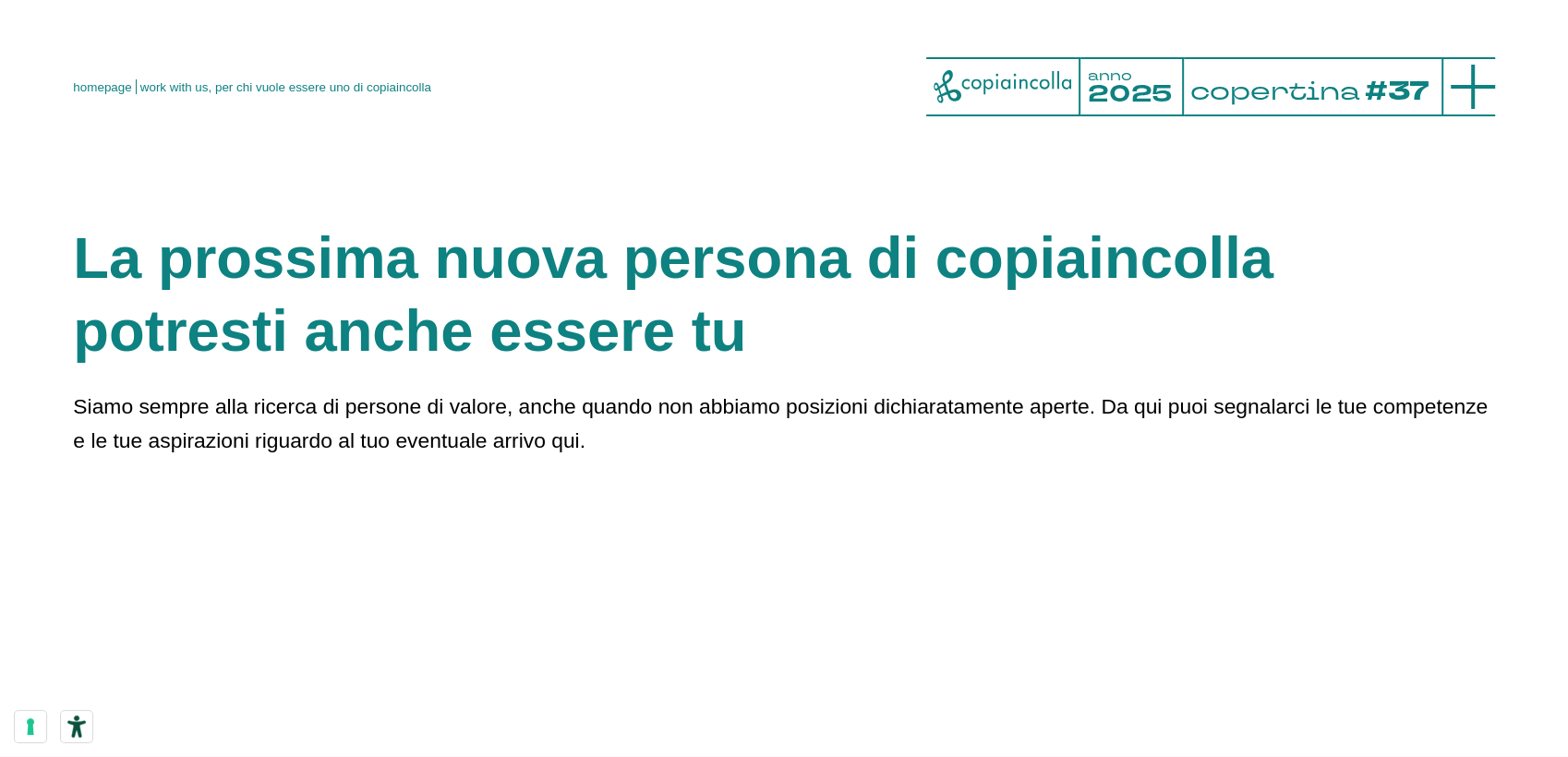 click at bounding box center [1473, 87] 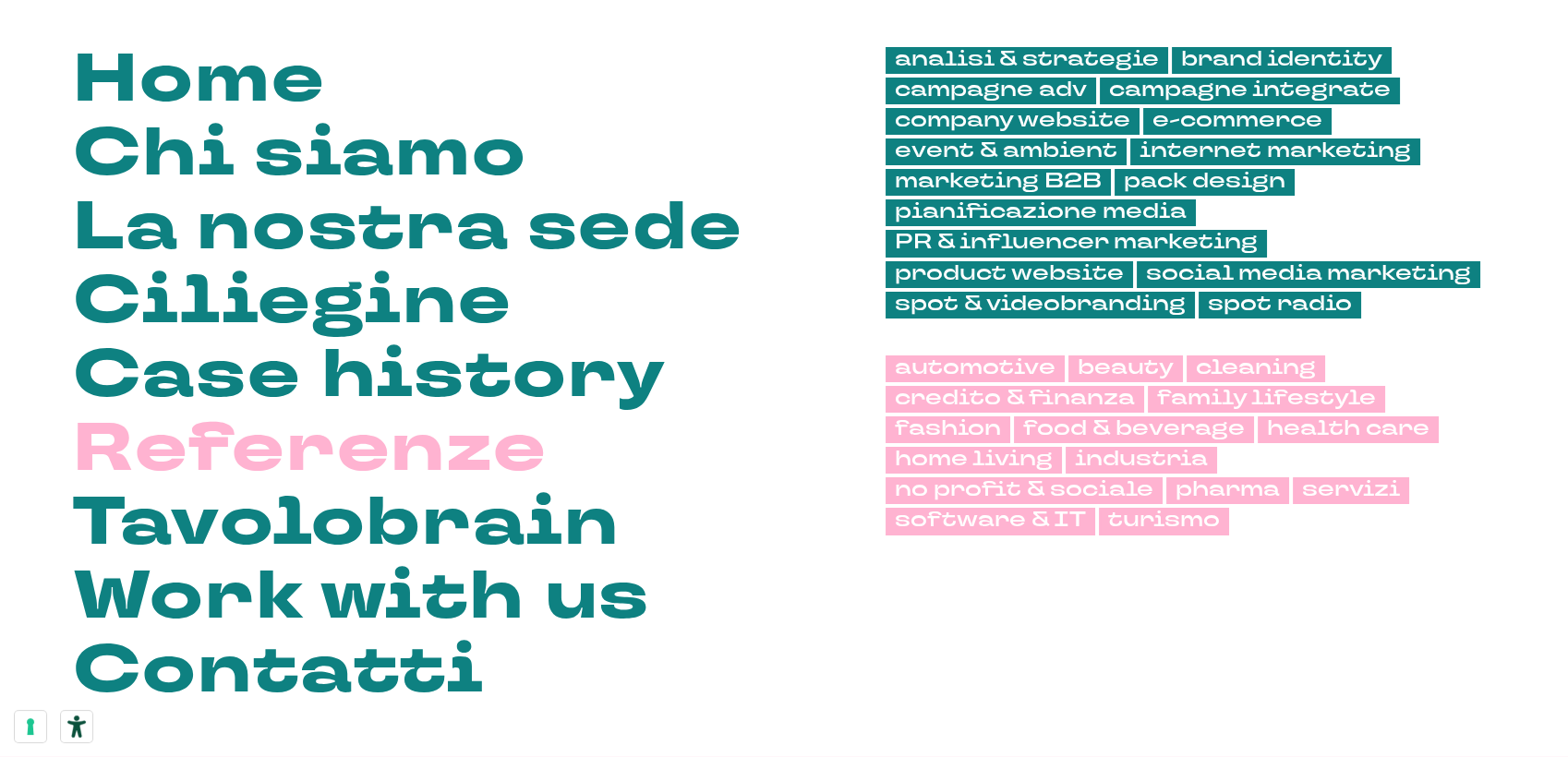 scroll, scrollTop: 0, scrollLeft: 0, axis: both 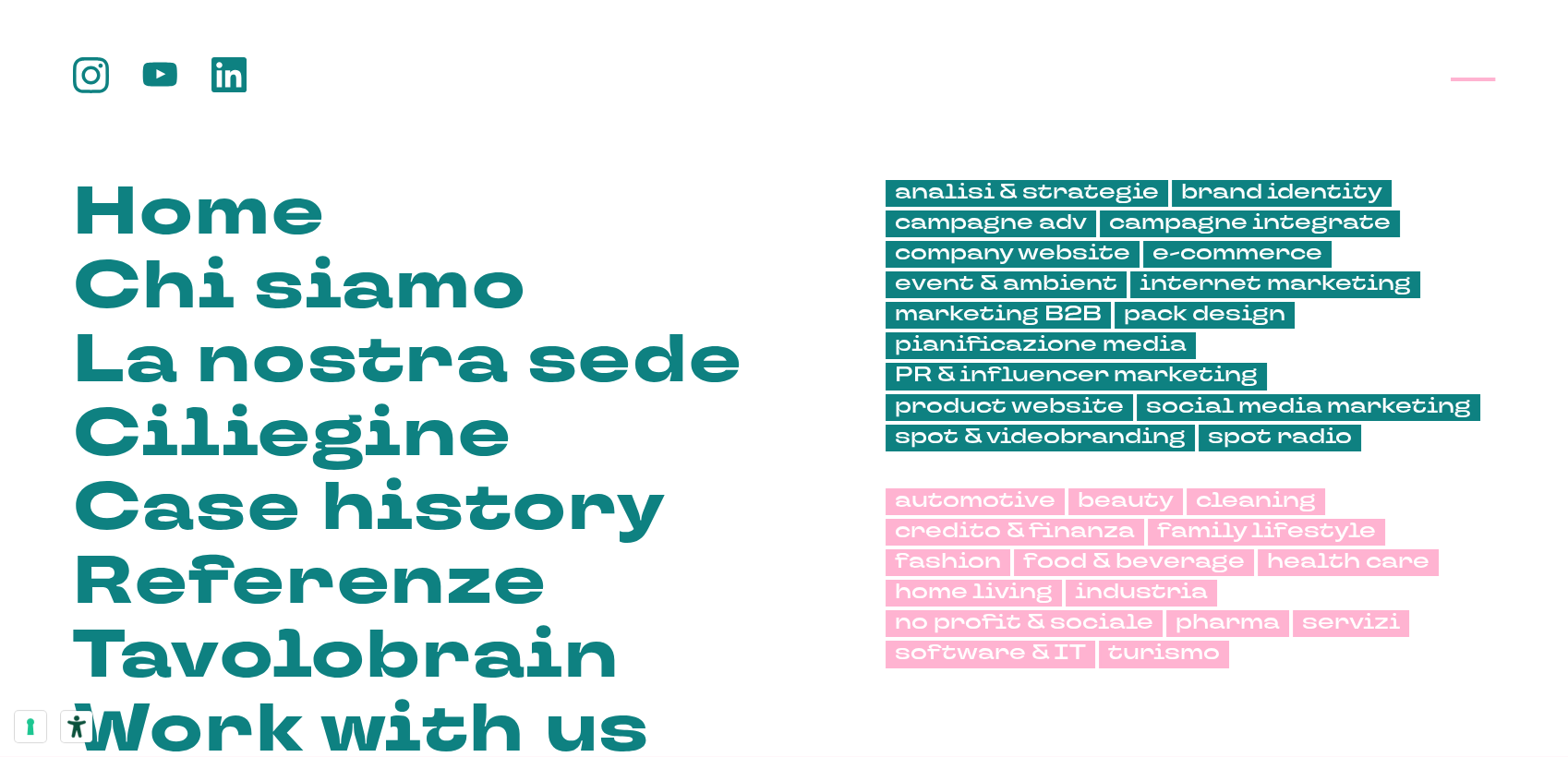 click at bounding box center [1473, 79] 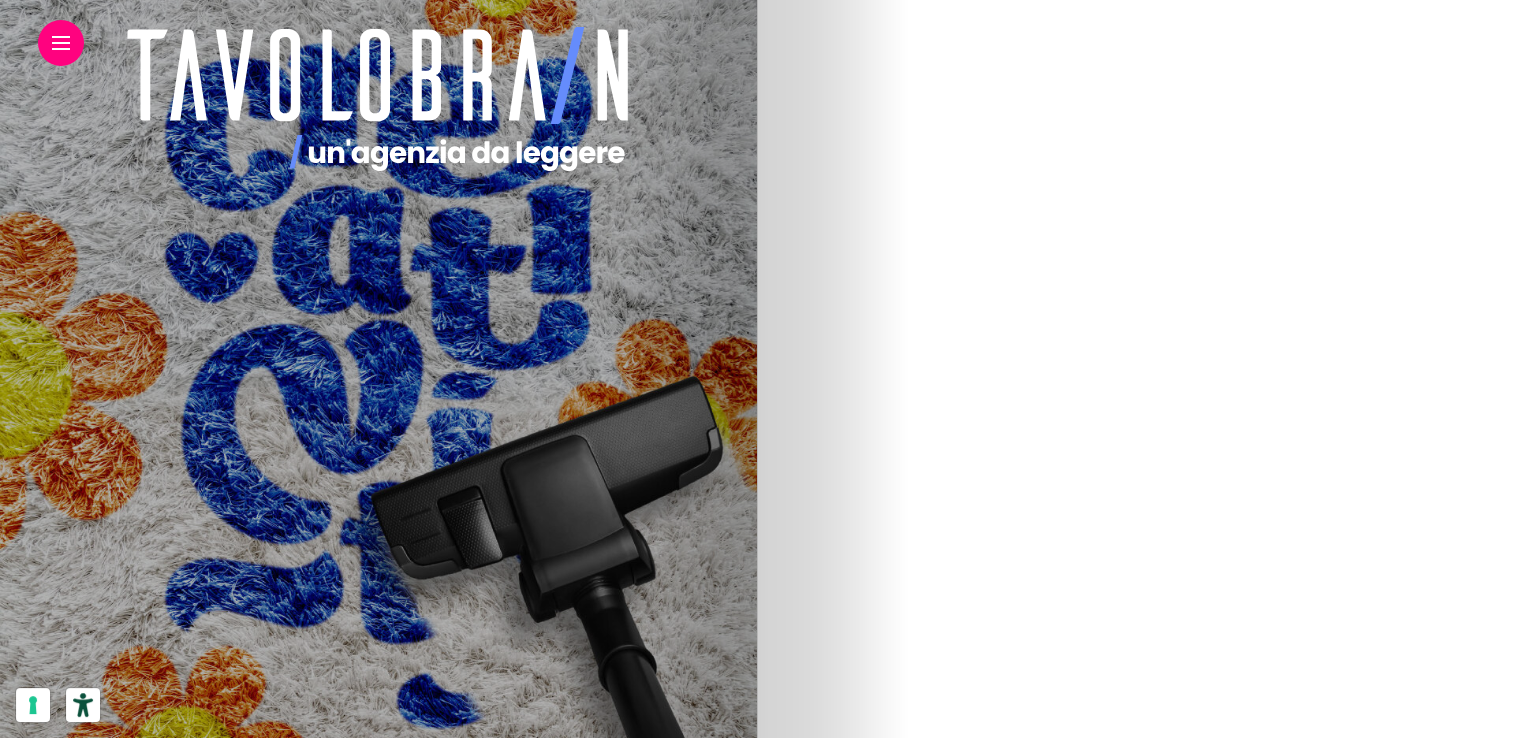 scroll, scrollTop: 1206, scrollLeft: 0, axis: vertical 